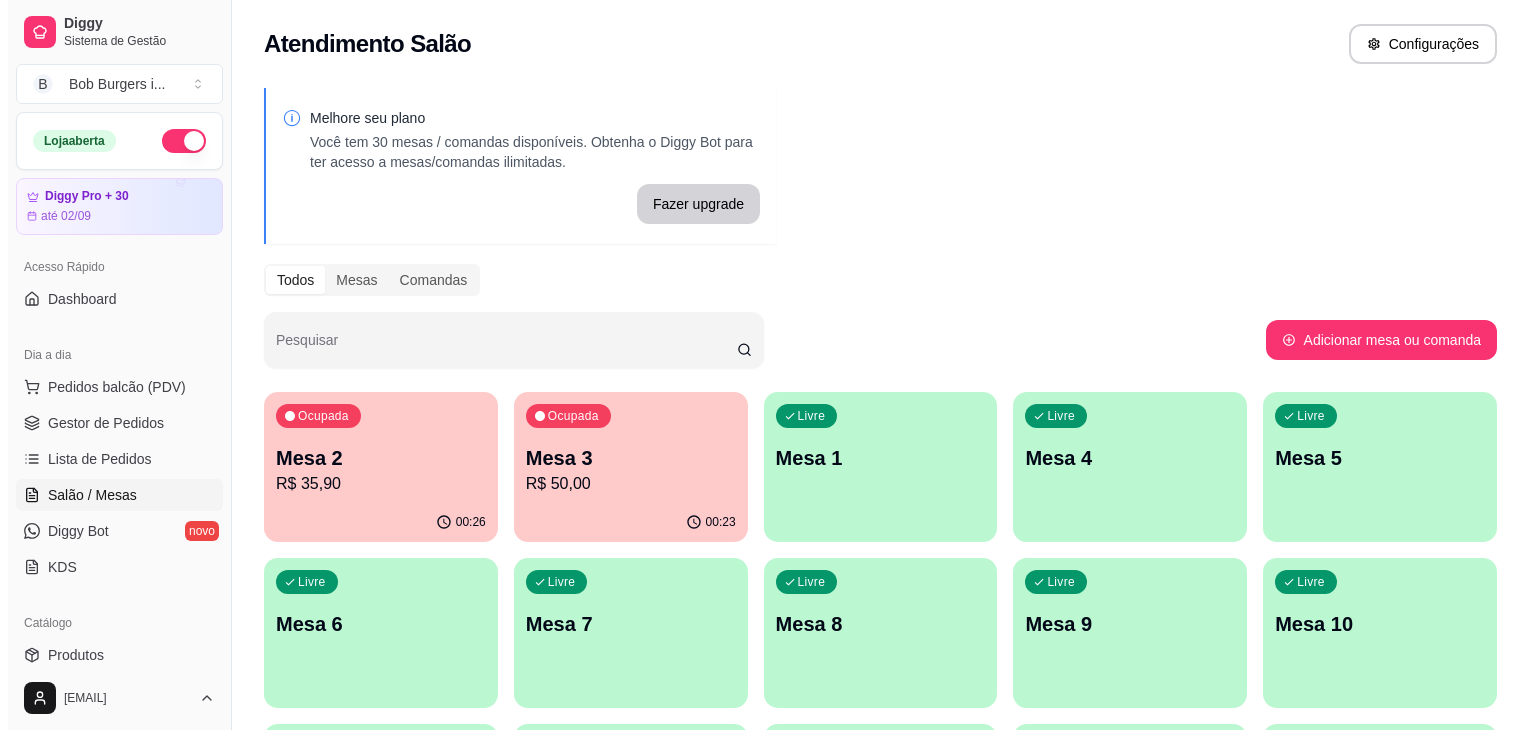 scroll, scrollTop: 0, scrollLeft: 0, axis: both 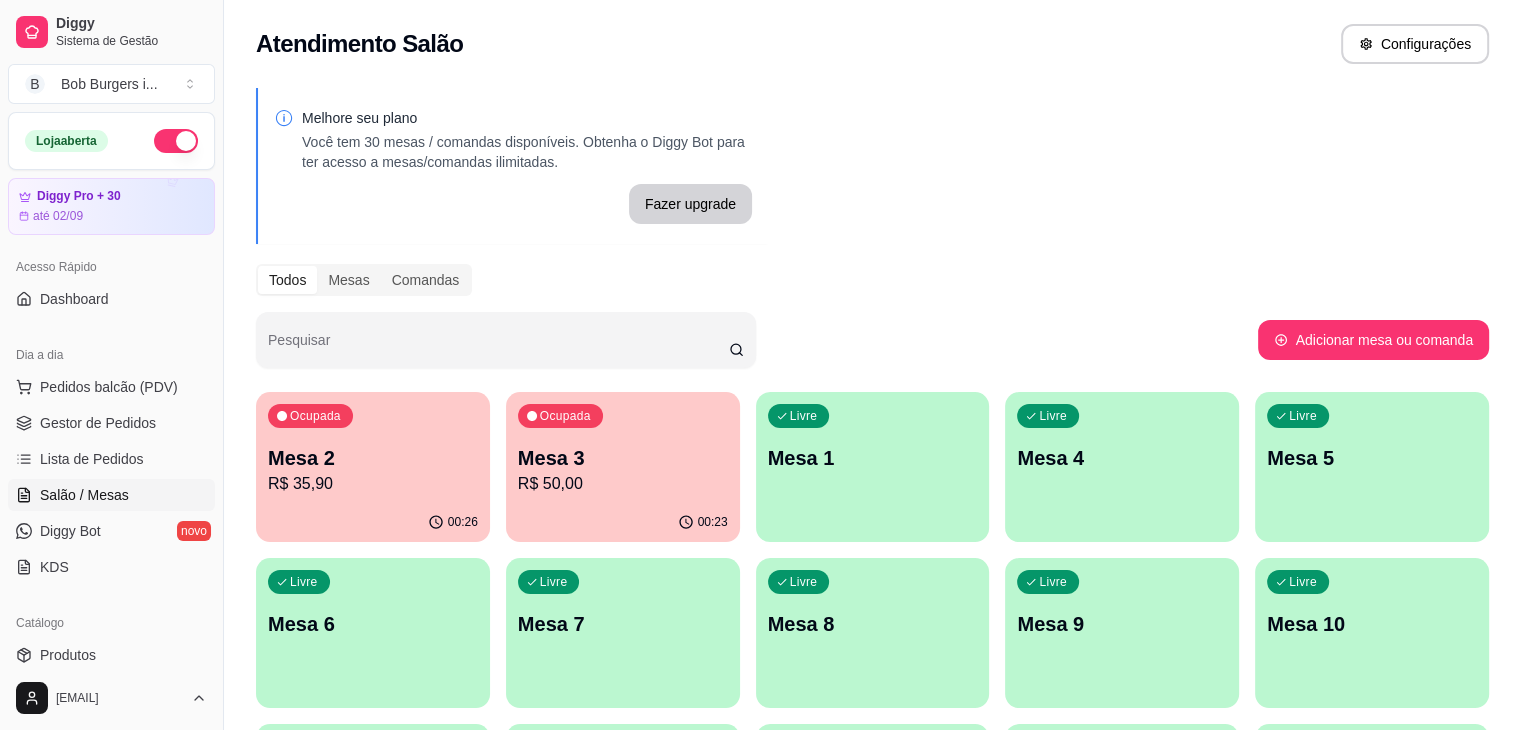 click on "Ocupada Mesa 2 R$ 35,90" at bounding box center (373, 447) 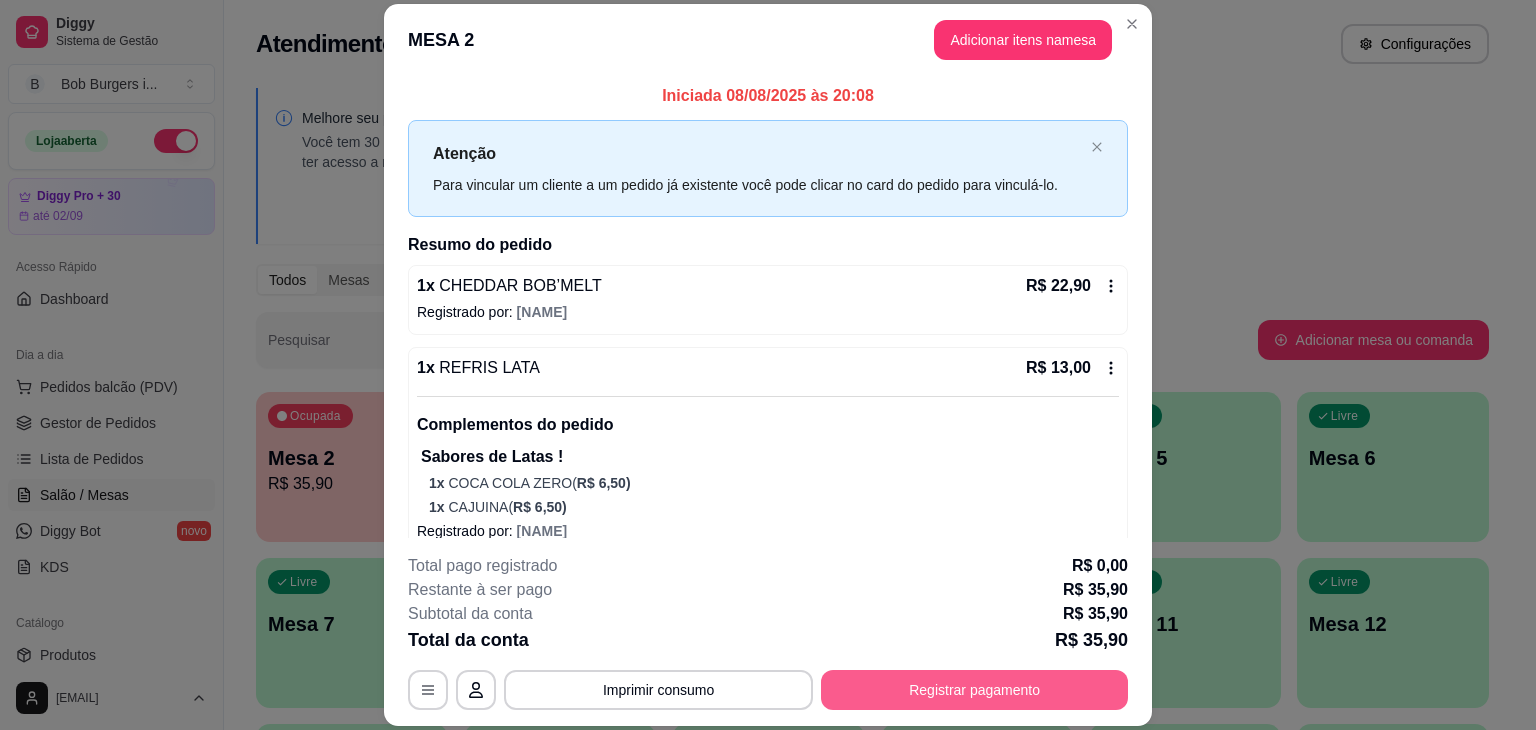 click on "Registrar pagamento" at bounding box center [974, 690] 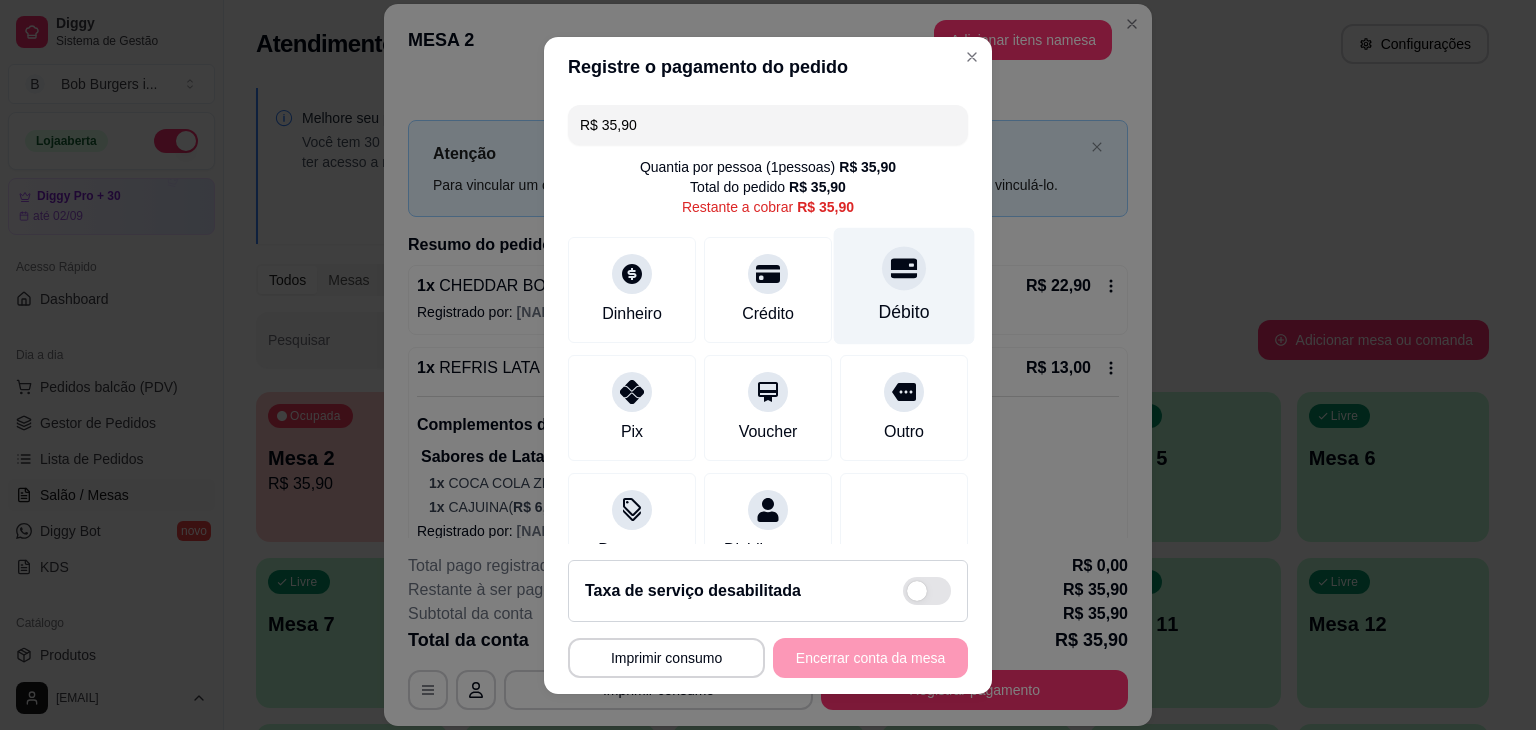 click on "Débito" at bounding box center [904, 312] 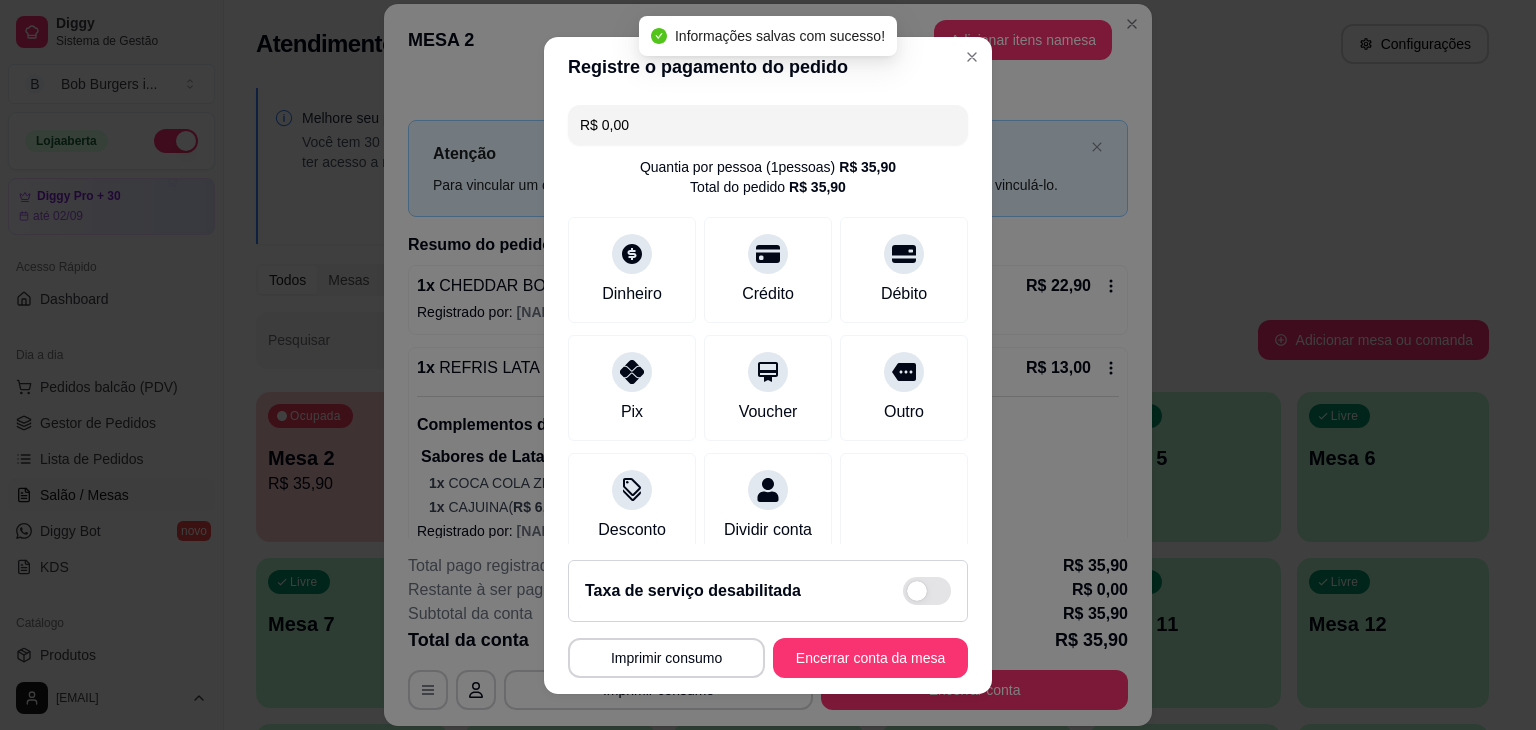 type on "R$ 0,00" 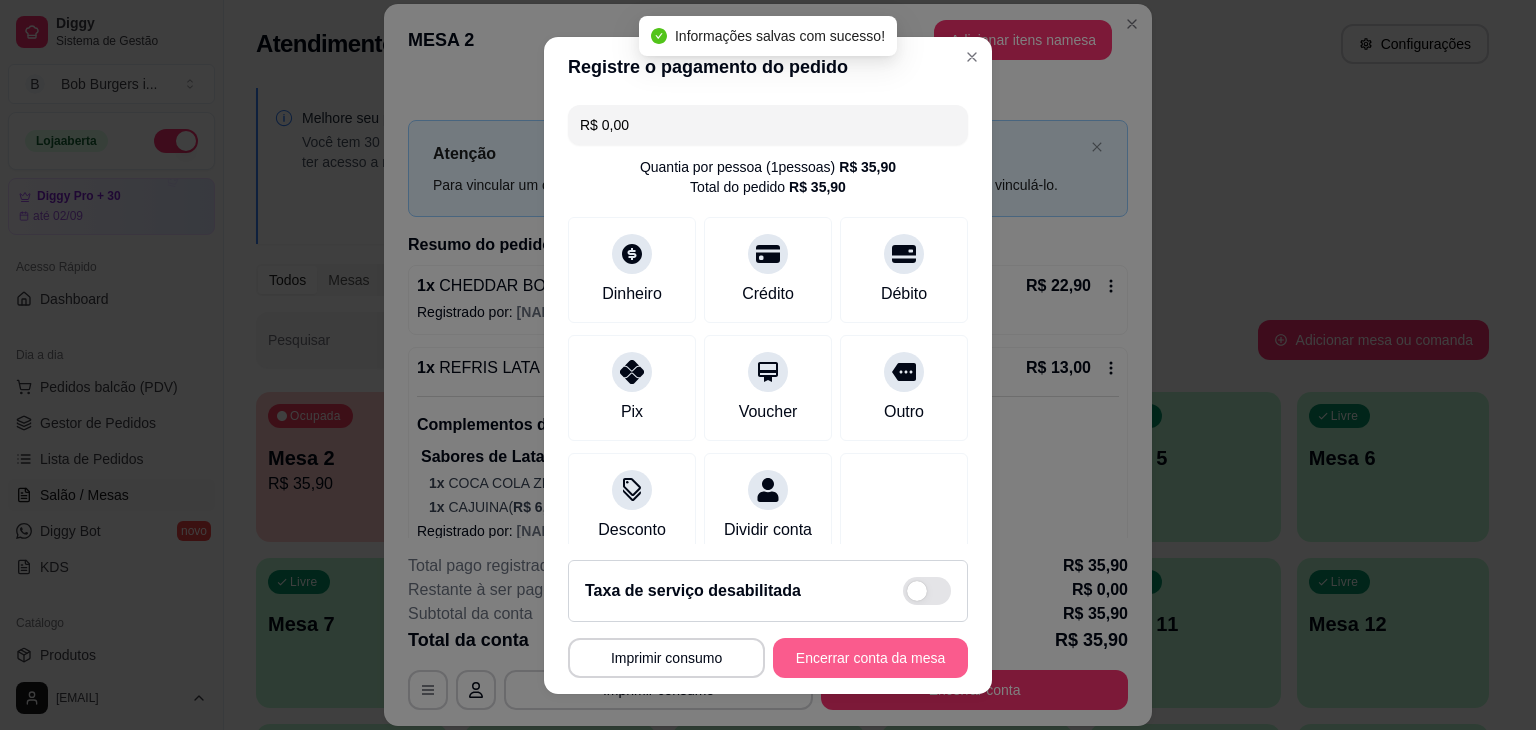 click on "Encerrar conta da mesa" at bounding box center (870, 658) 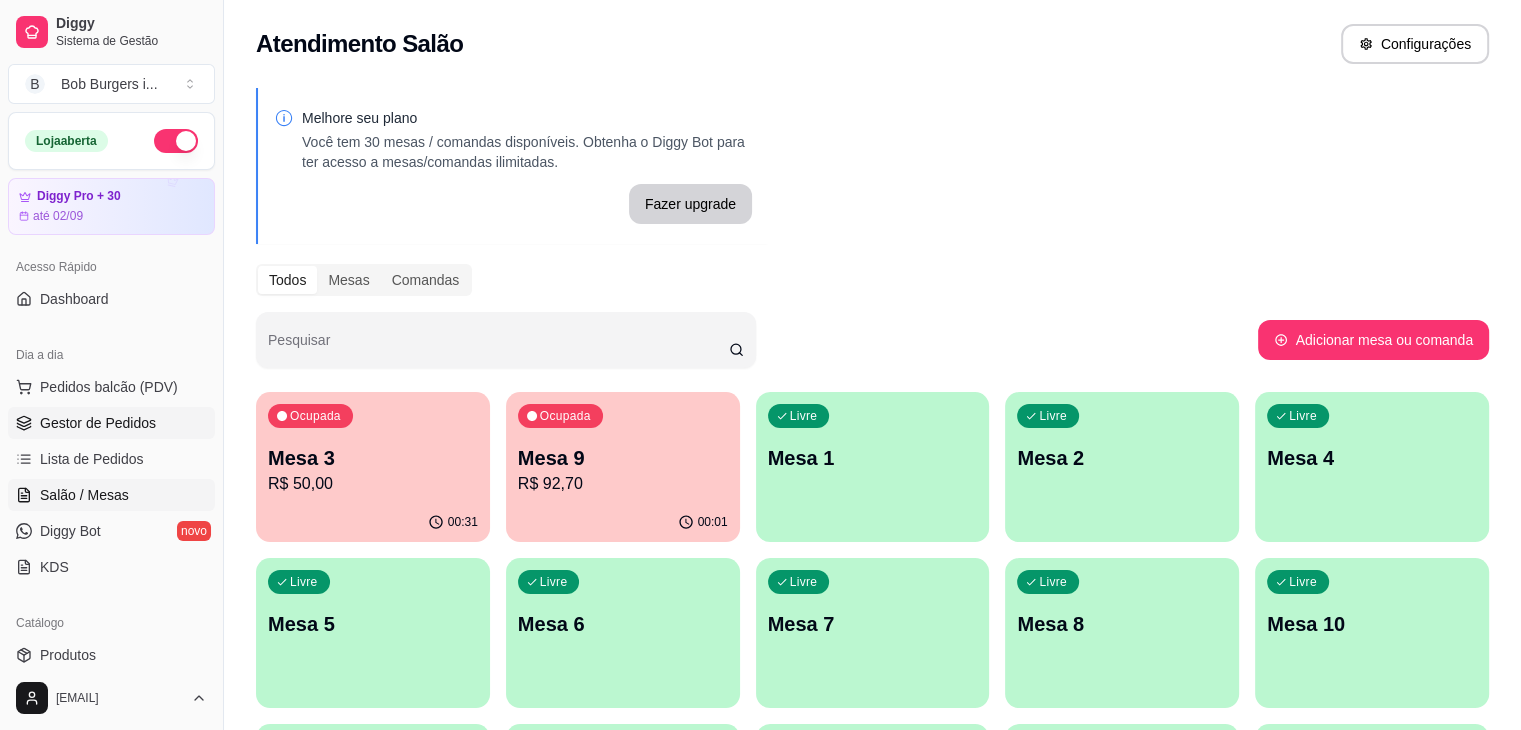 click on "Gestor de Pedidos" at bounding box center [98, 423] 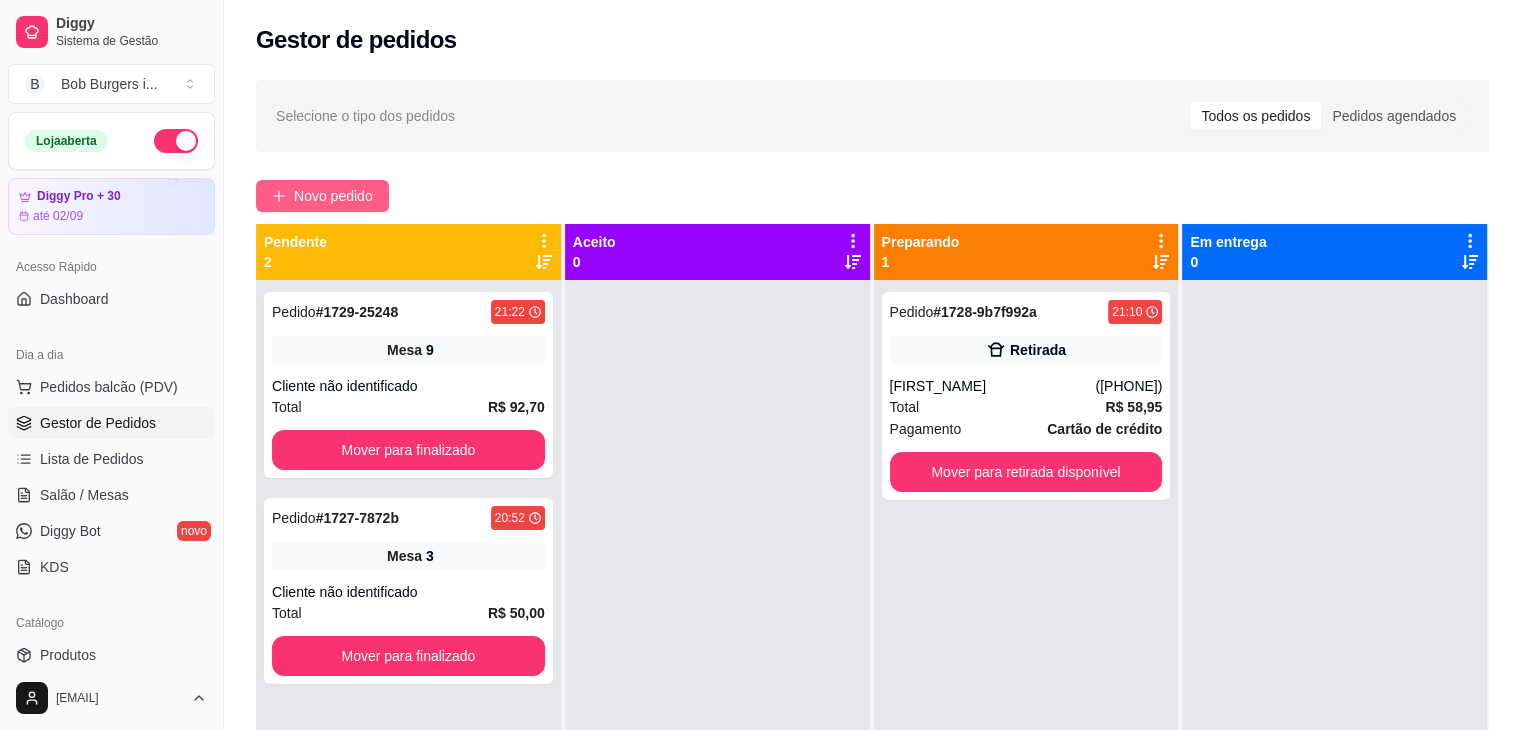 click on "Novo pedido" at bounding box center [333, 196] 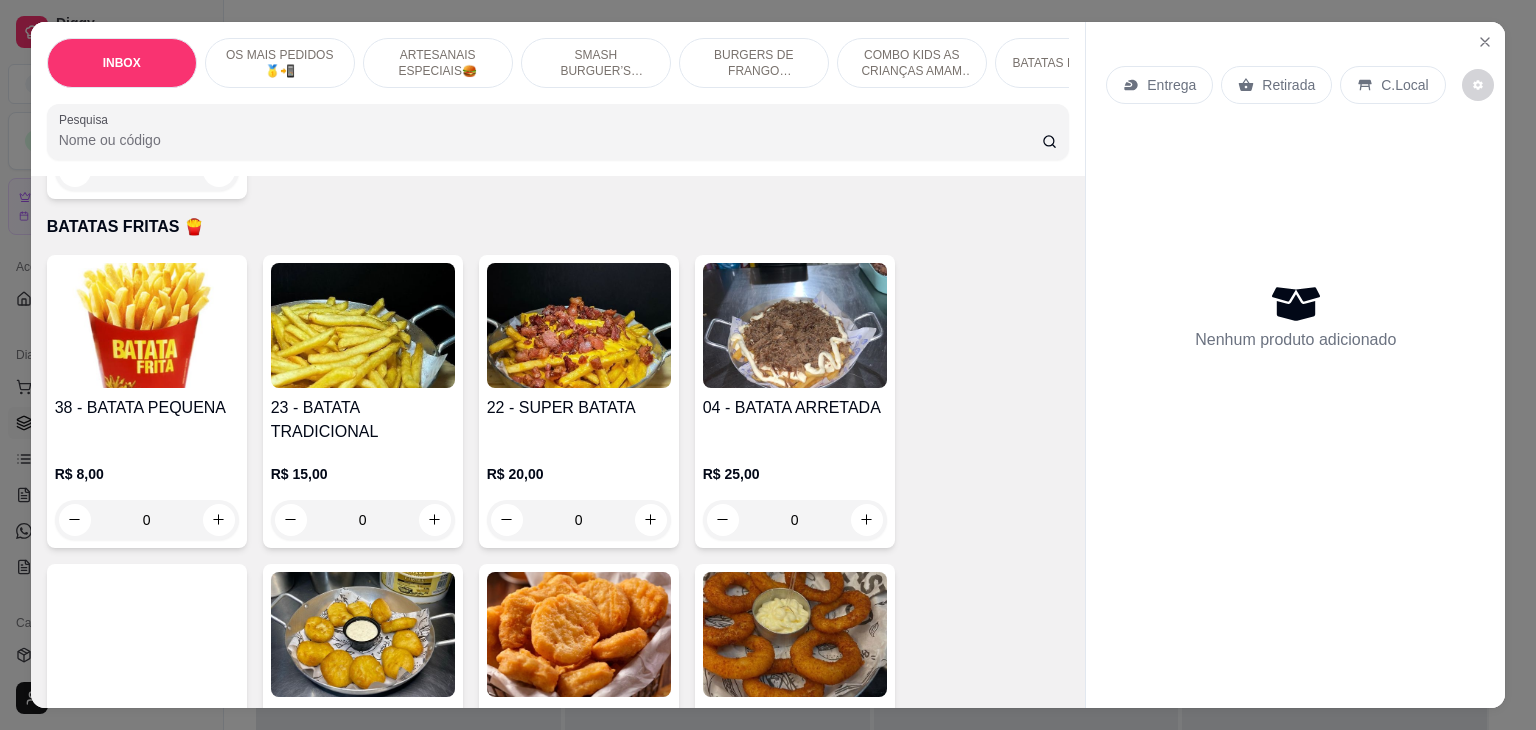 scroll, scrollTop: 3000, scrollLeft: 0, axis: vertical 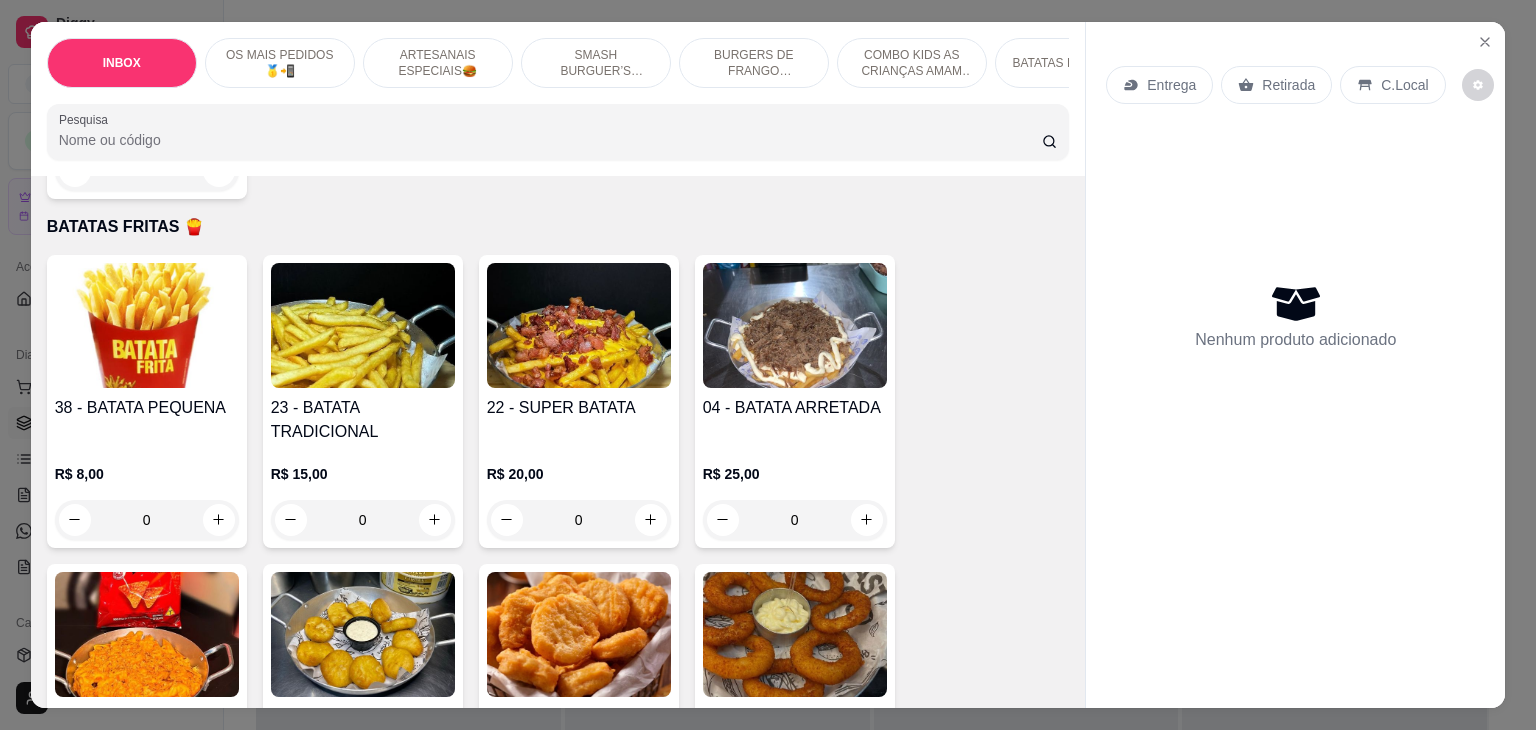 click on "22 - SUPER BATATA" at bounding box center (579, 408) 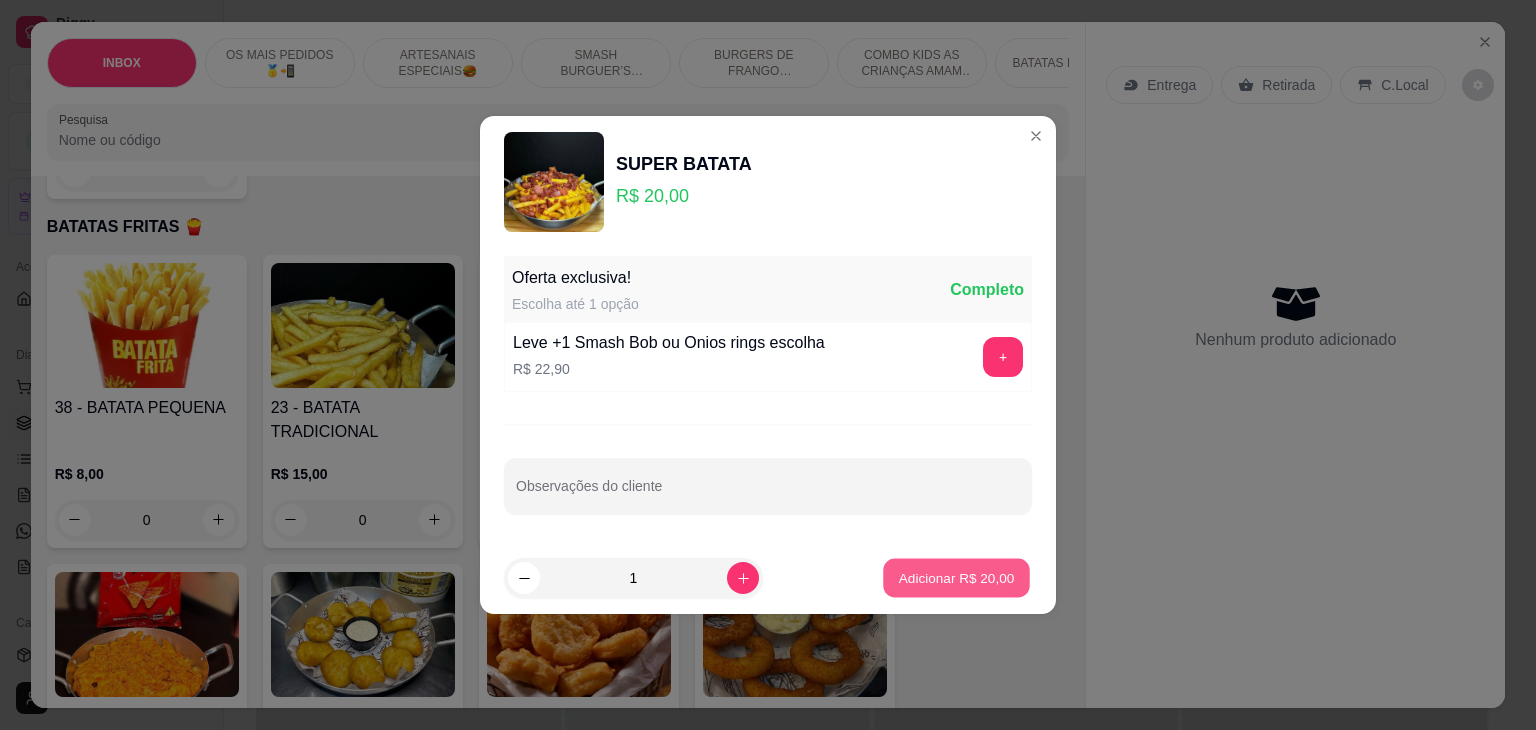 click on "Adicionar   R$ 20,00" at bounding box center [957, 577] 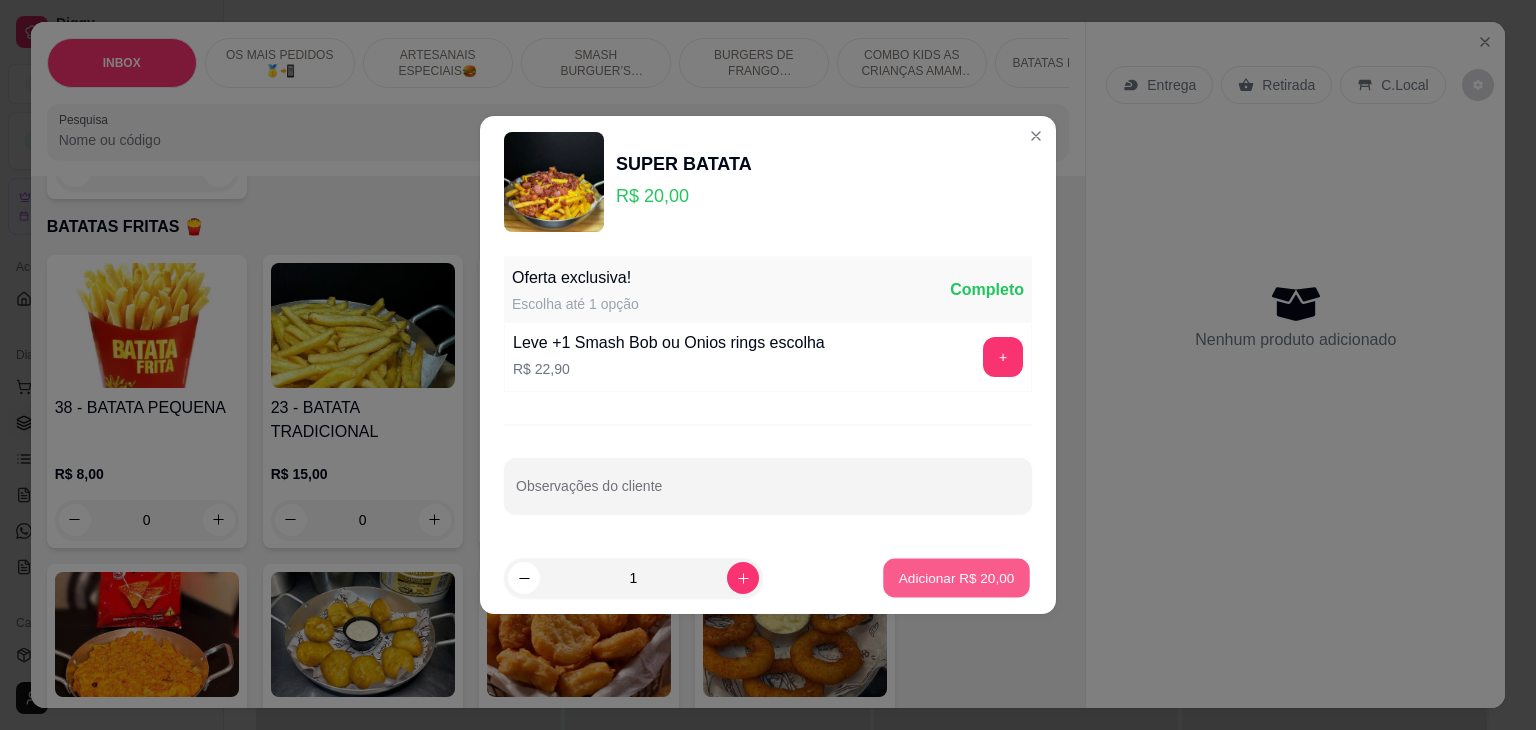 type on "1" 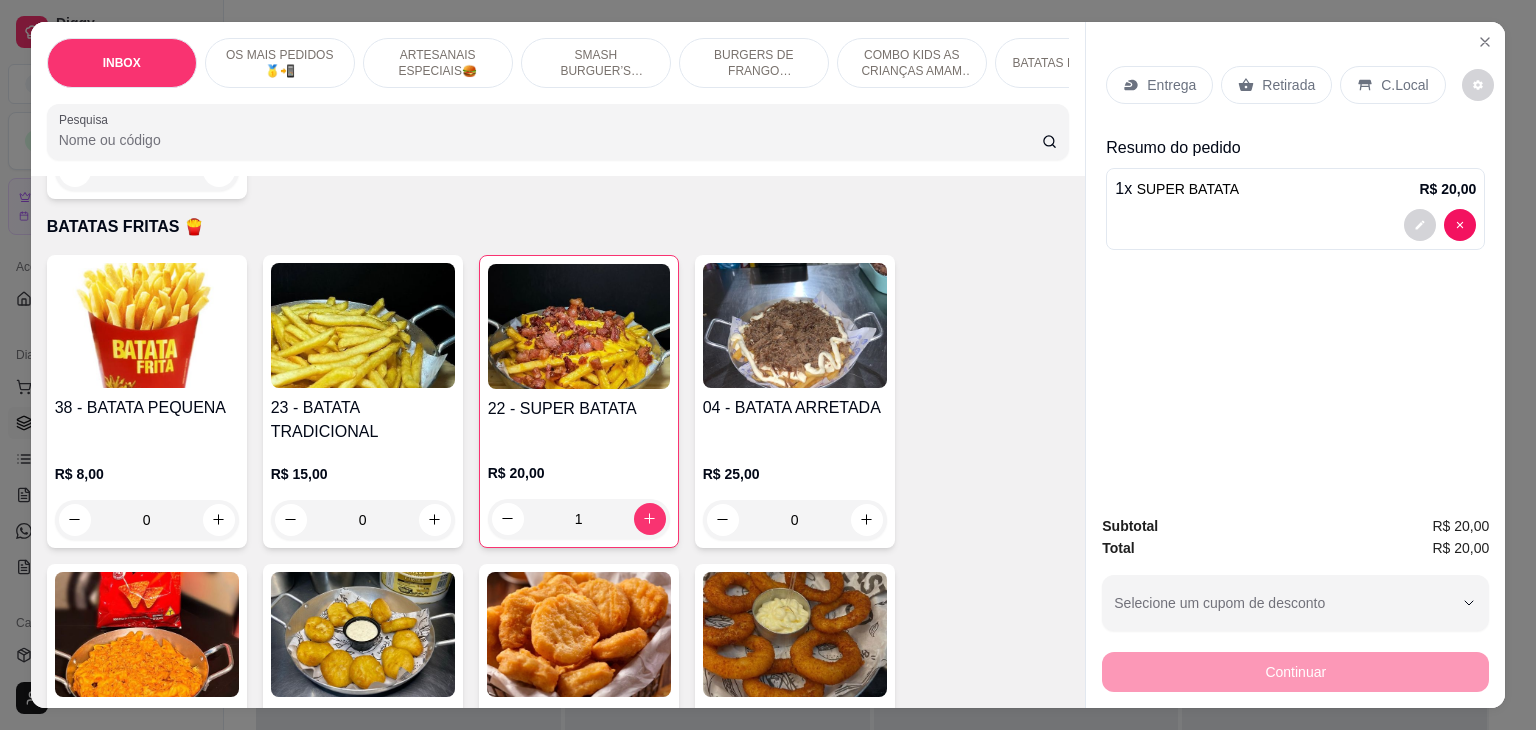 click on "Retirada" at bounding box center (1288, 85) 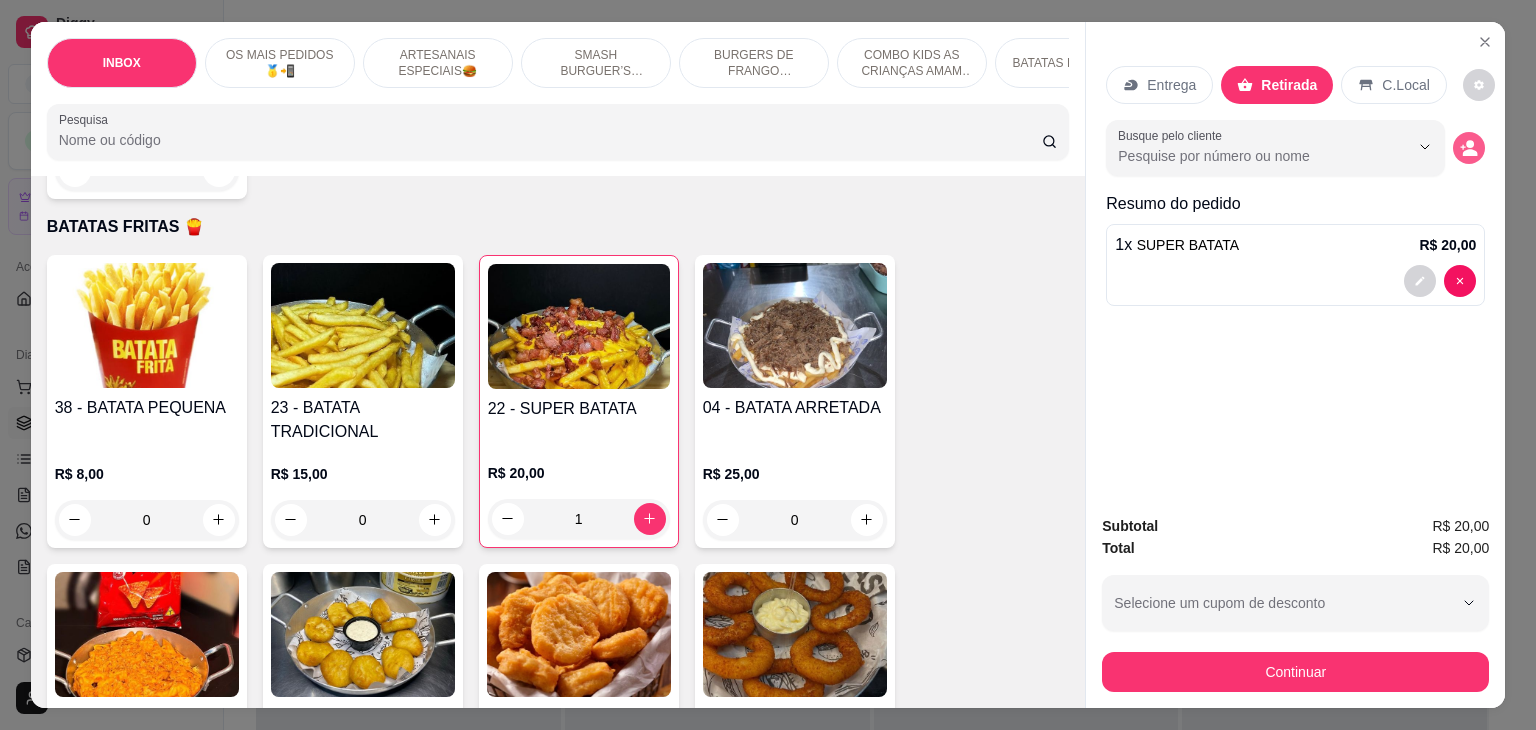click 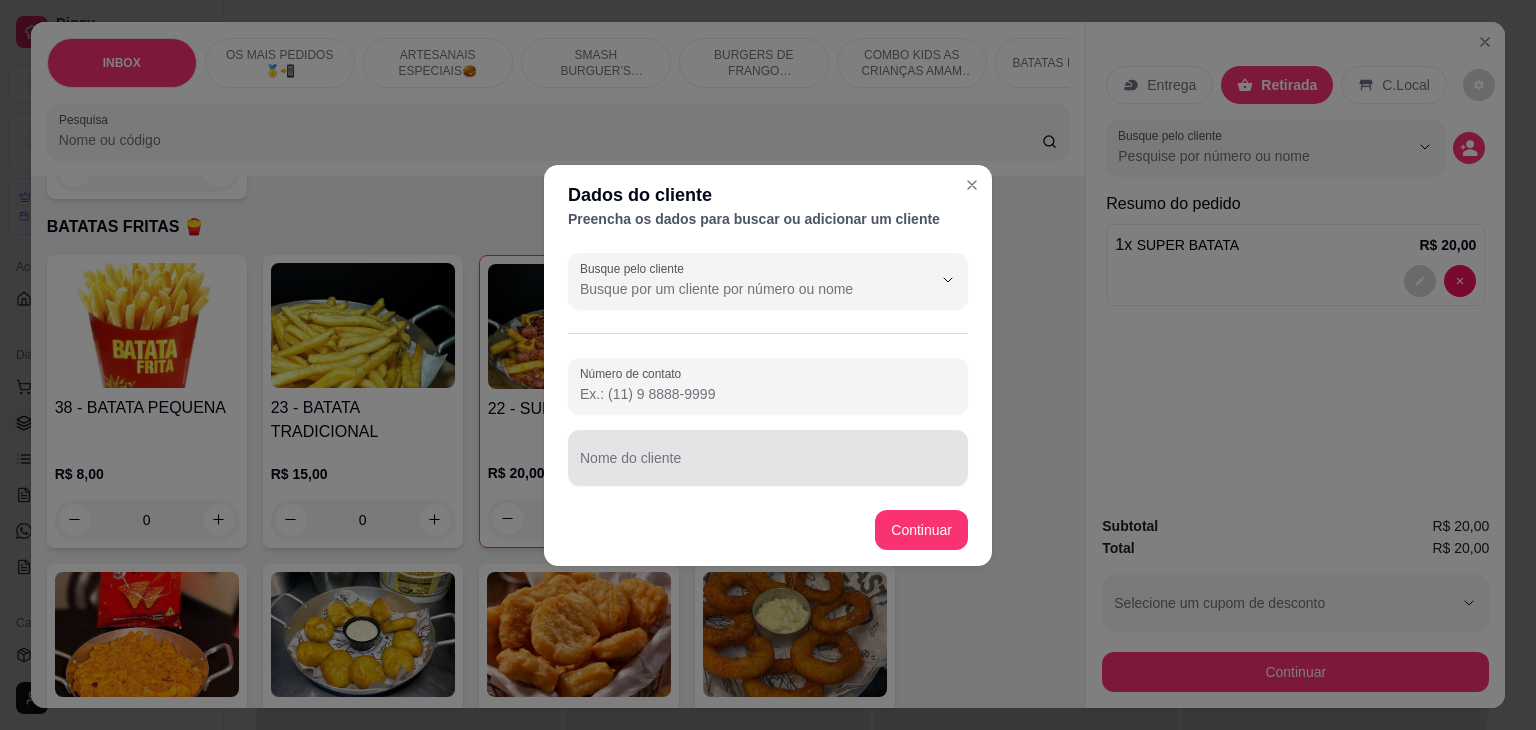 click at bounding box center (768, 458) 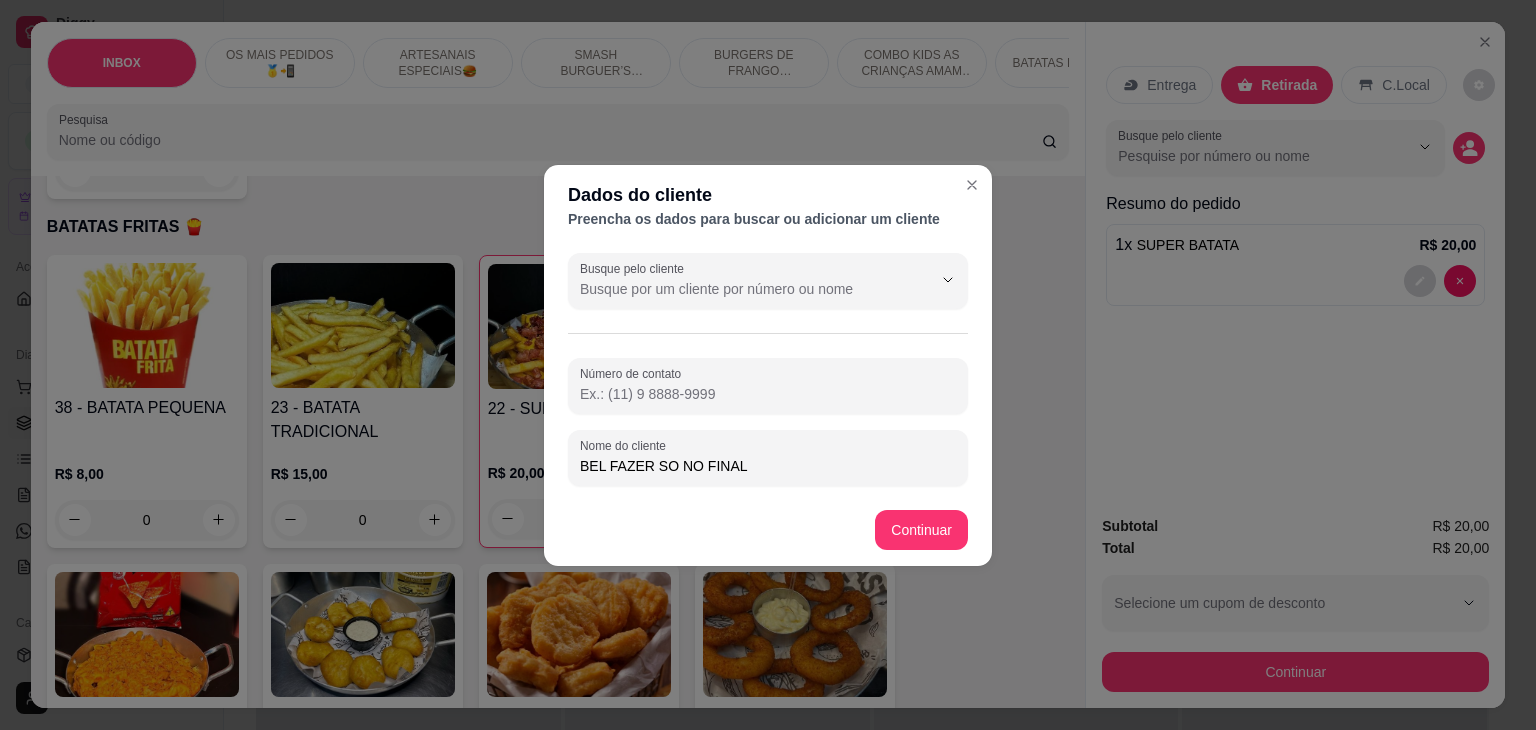 type on "BEL FAZER SO NO FINAL" 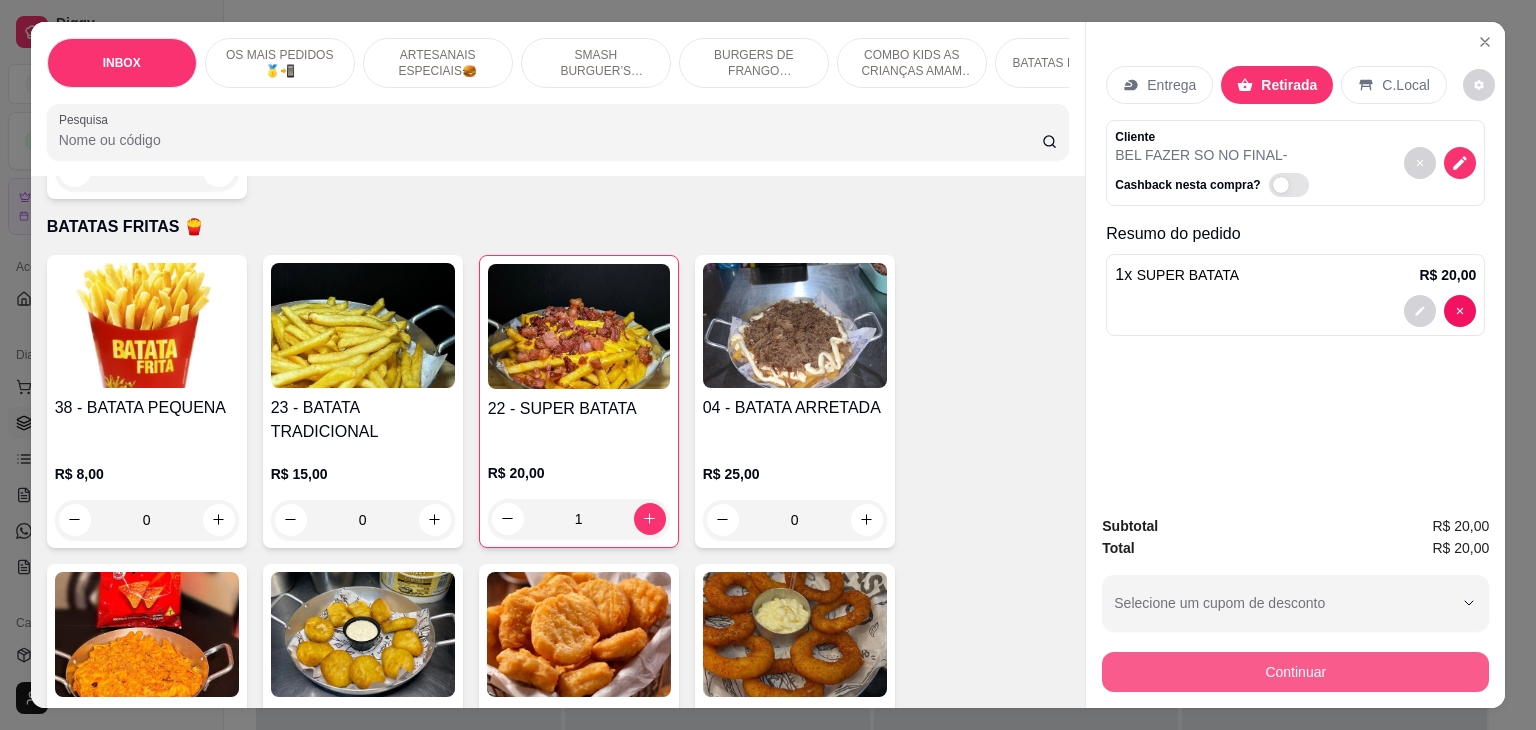 click on "Continuar" at bounding box center (1295, 672) 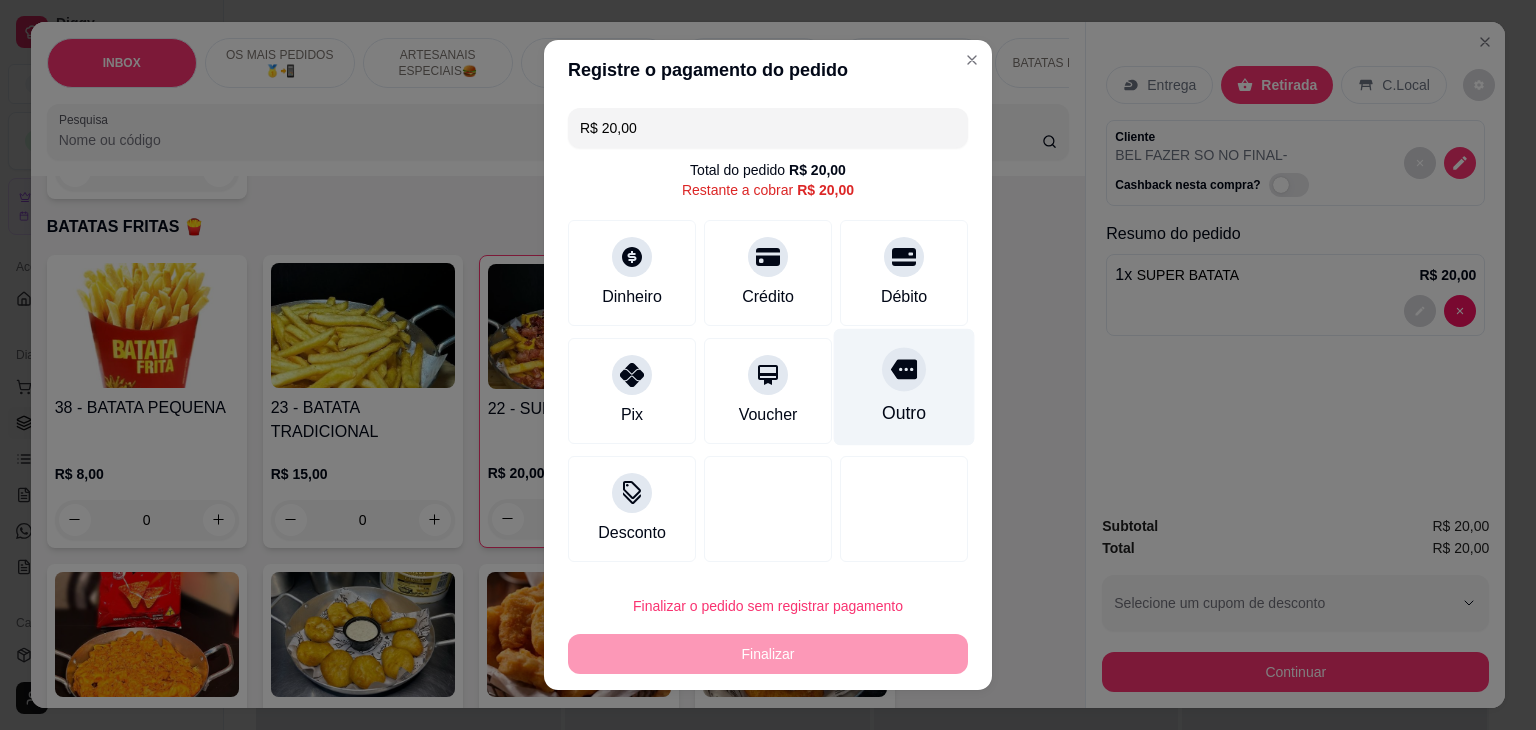 click 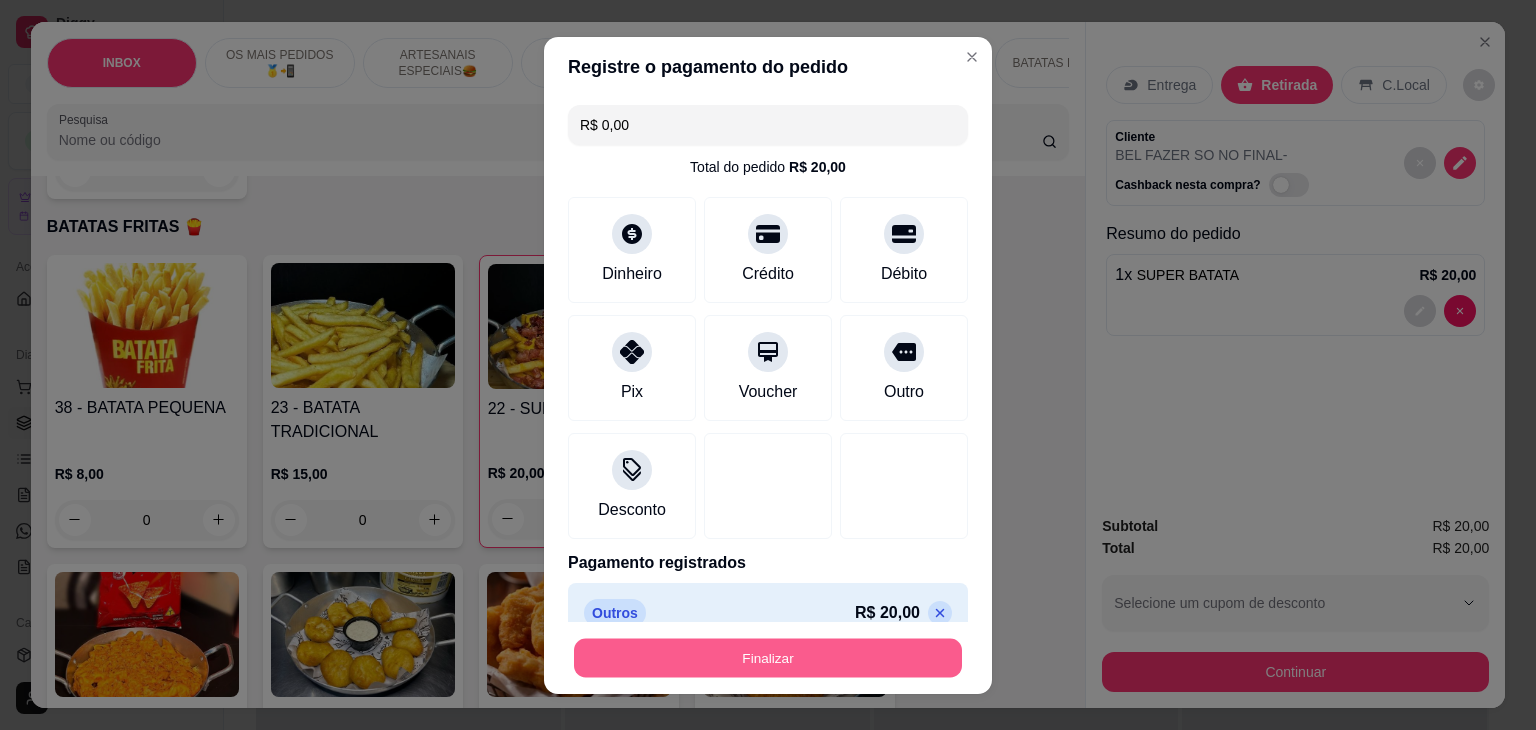 click on "Finalizar" at bounding box center [768, 657] 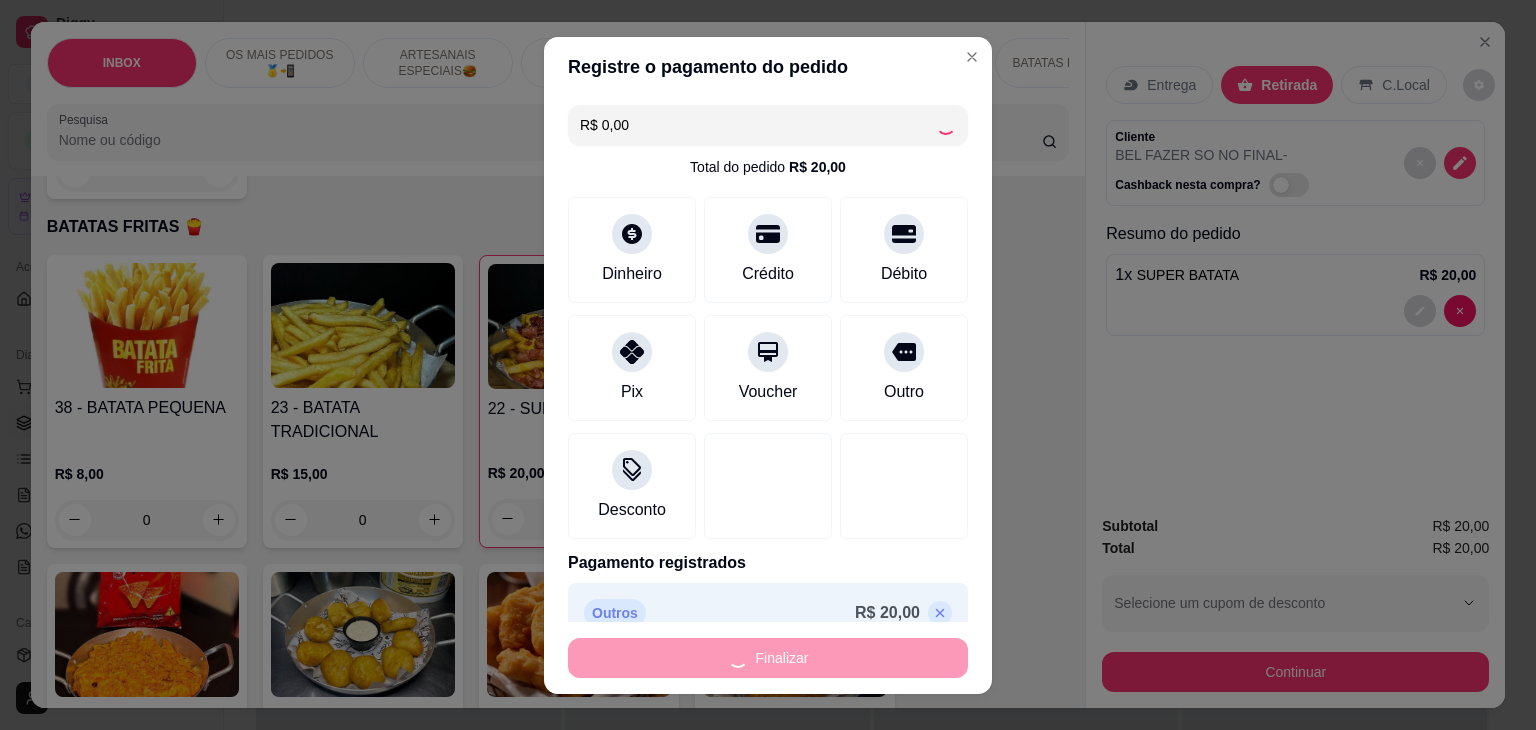 type on "0" 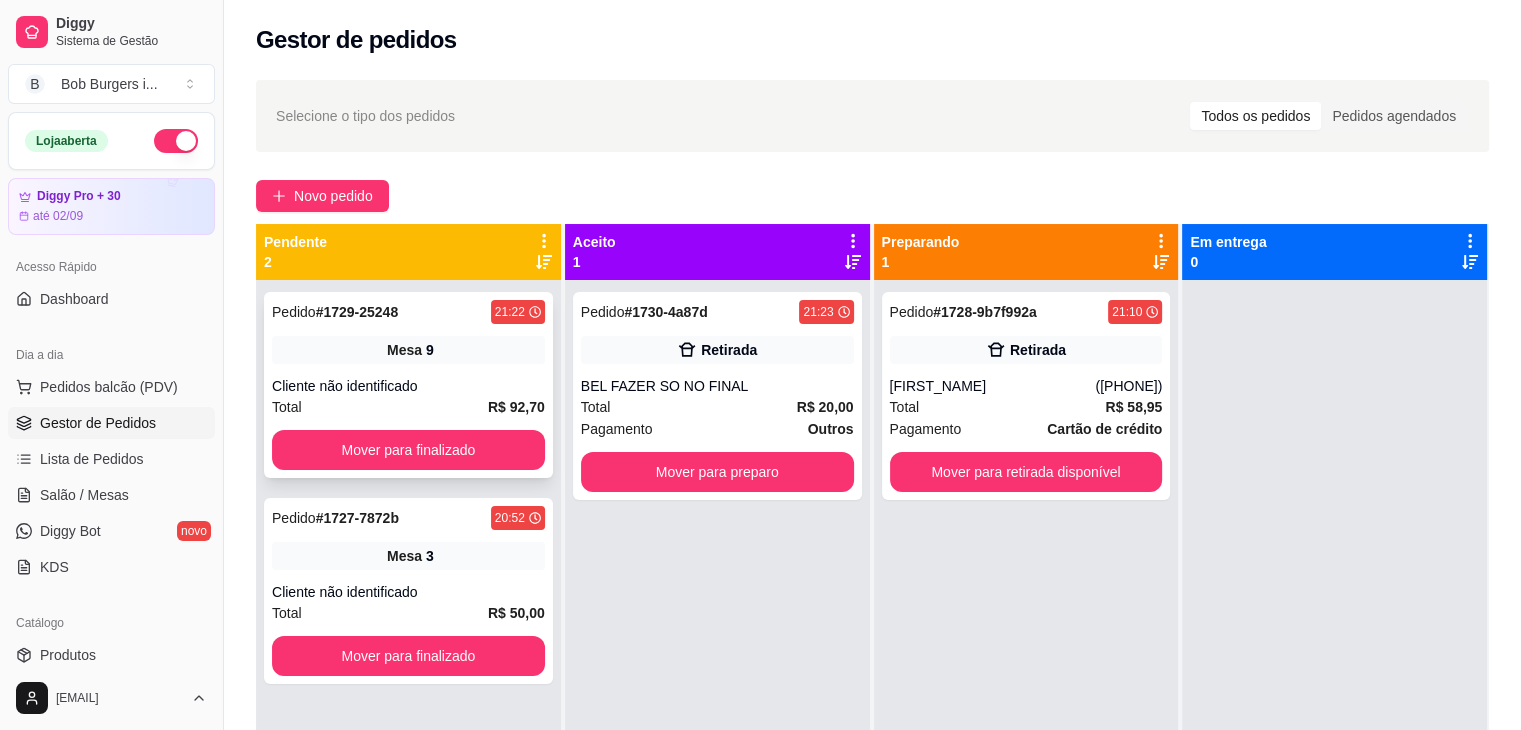 click on "Cliente não identificado" at bounding box center [408, 386] 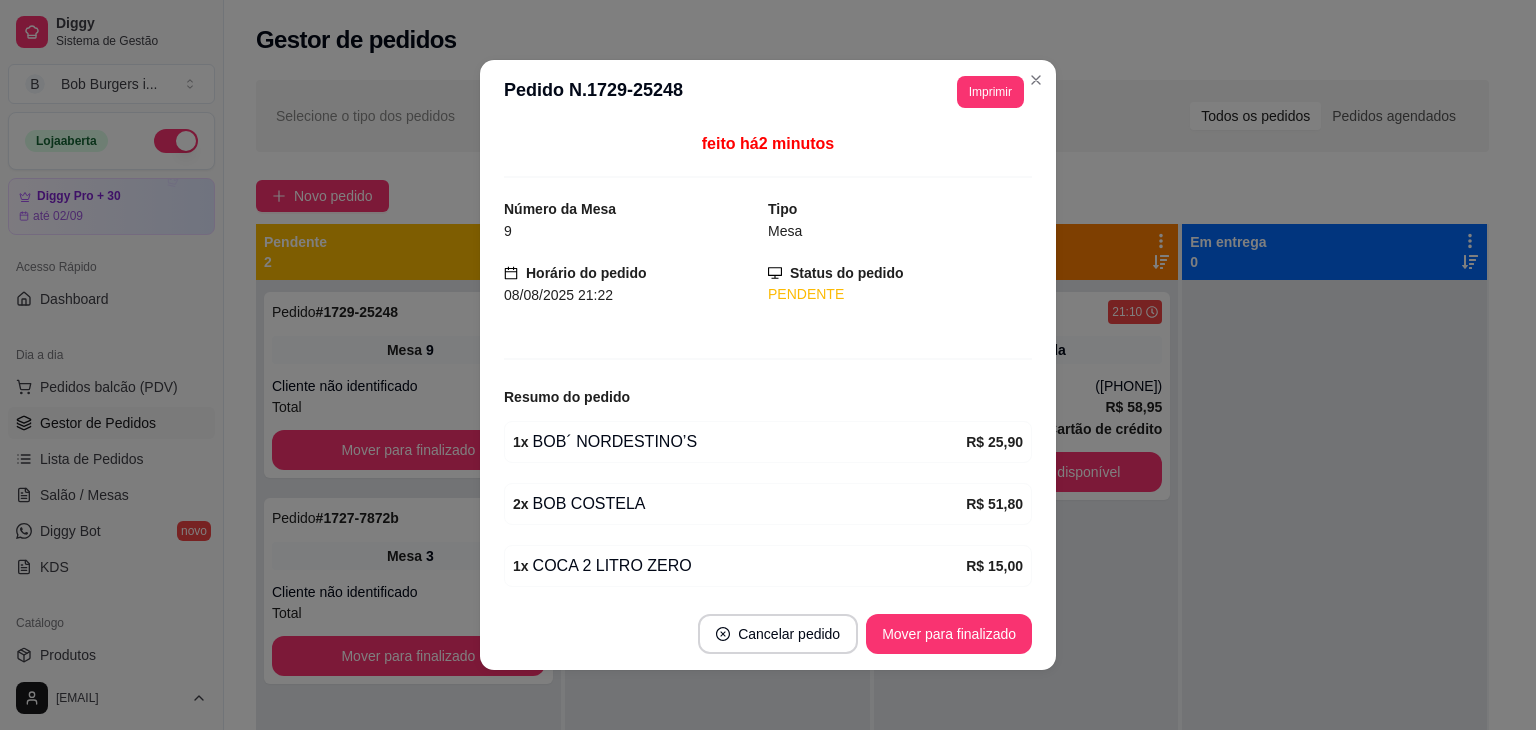 scroll, scrollTop: 72, scrollLeft: 0, axis: vertical 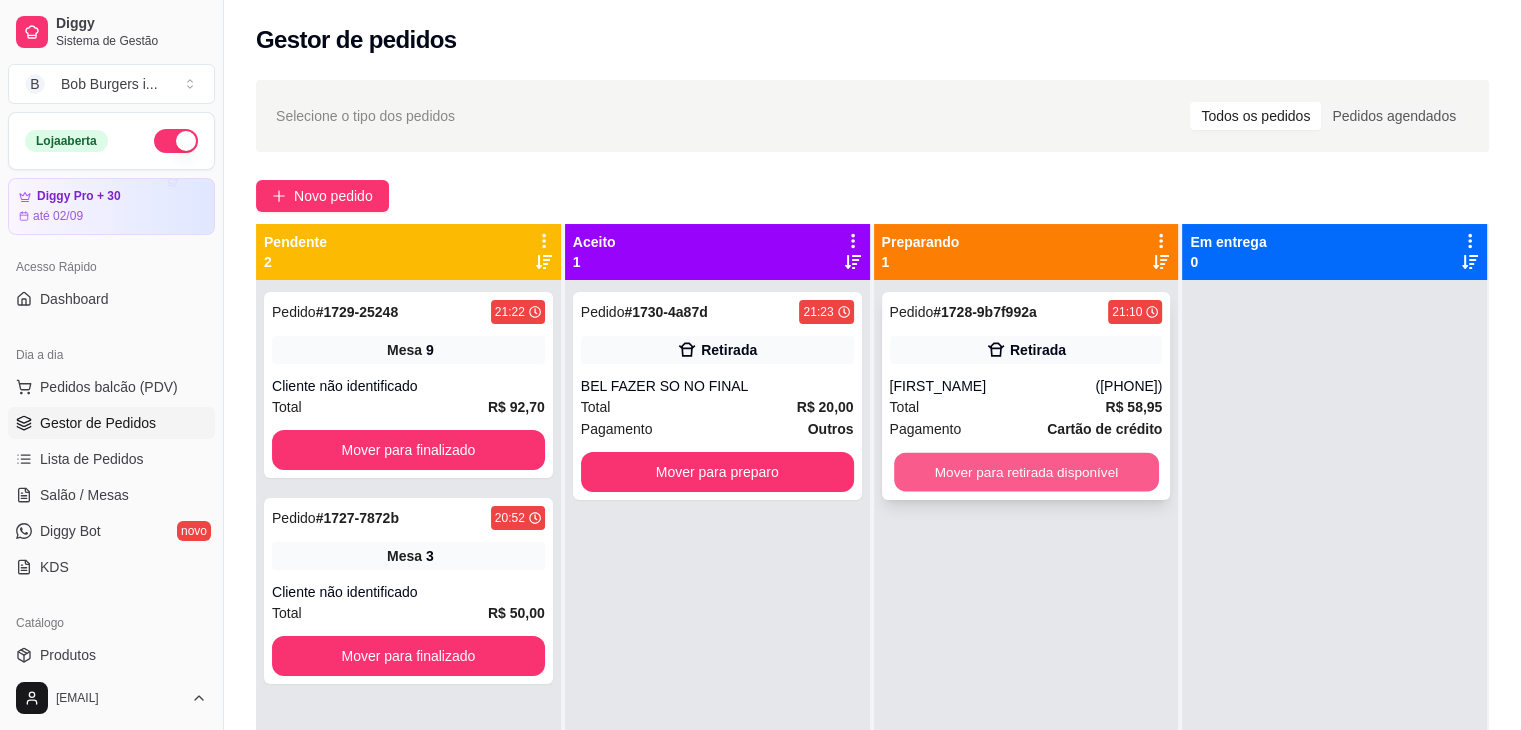 click on "Mover para retirada disponível" at bounding box center [1026, 472] 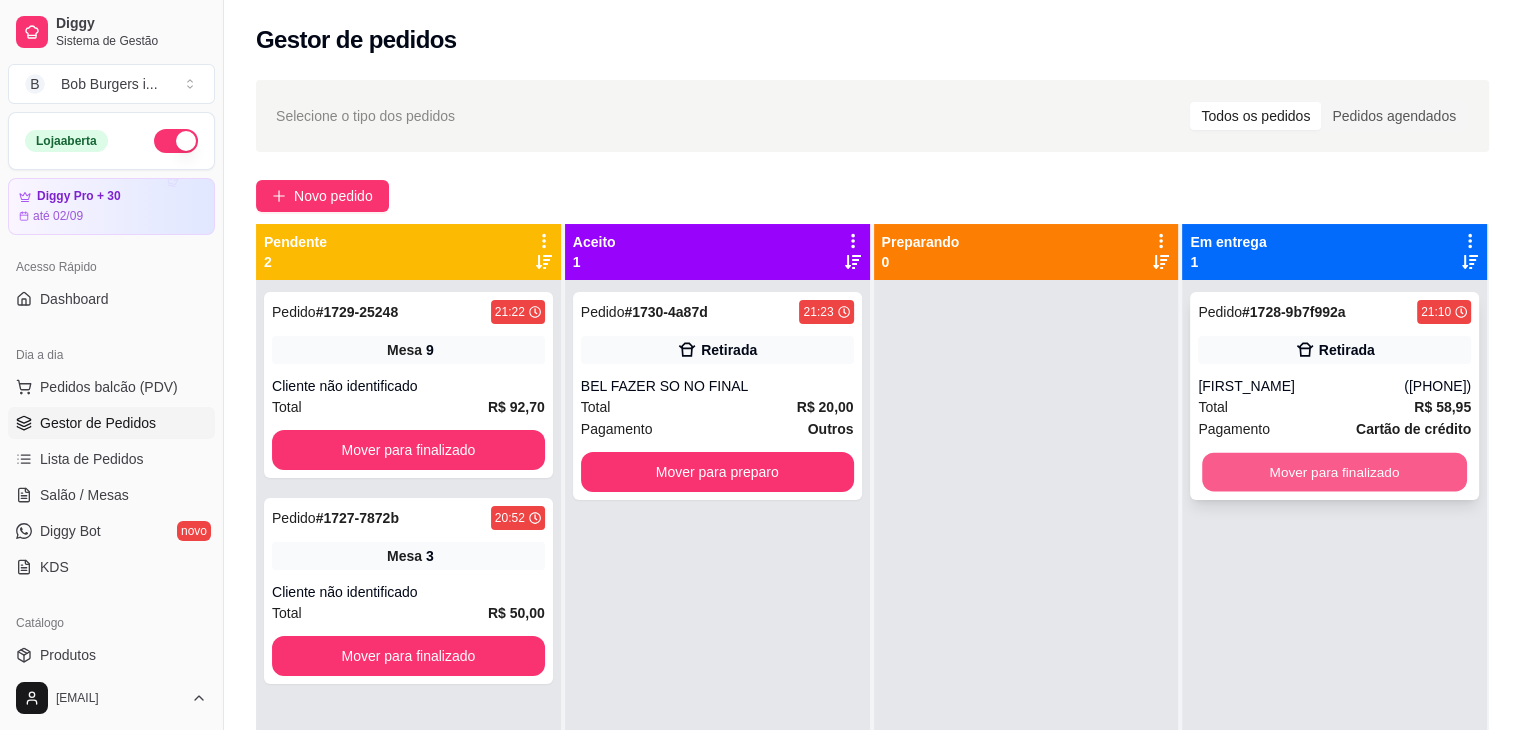 click on "Mover para finalizado" at bounding box center (1334, 472) 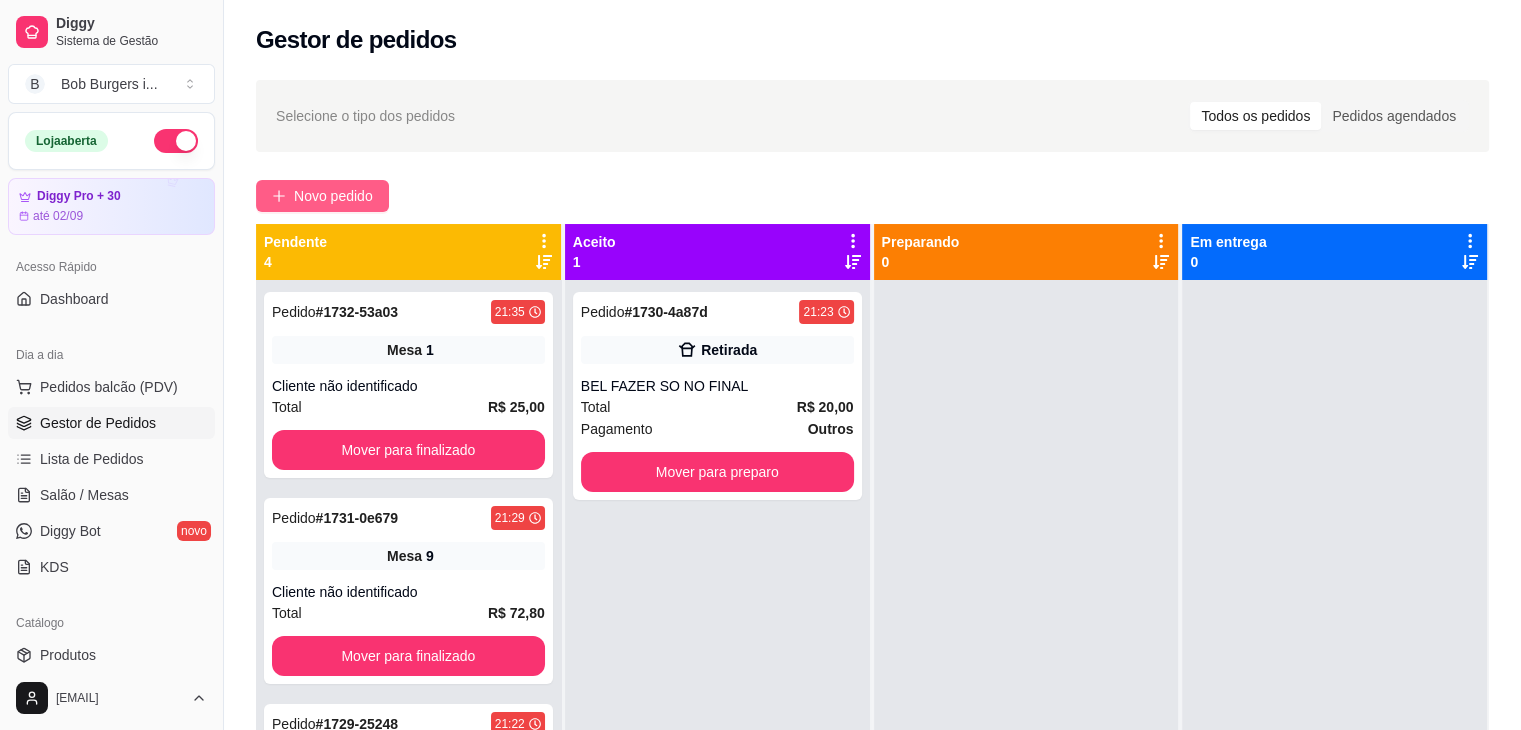 click on "Novo pedido" at bounding box center (333, 196) 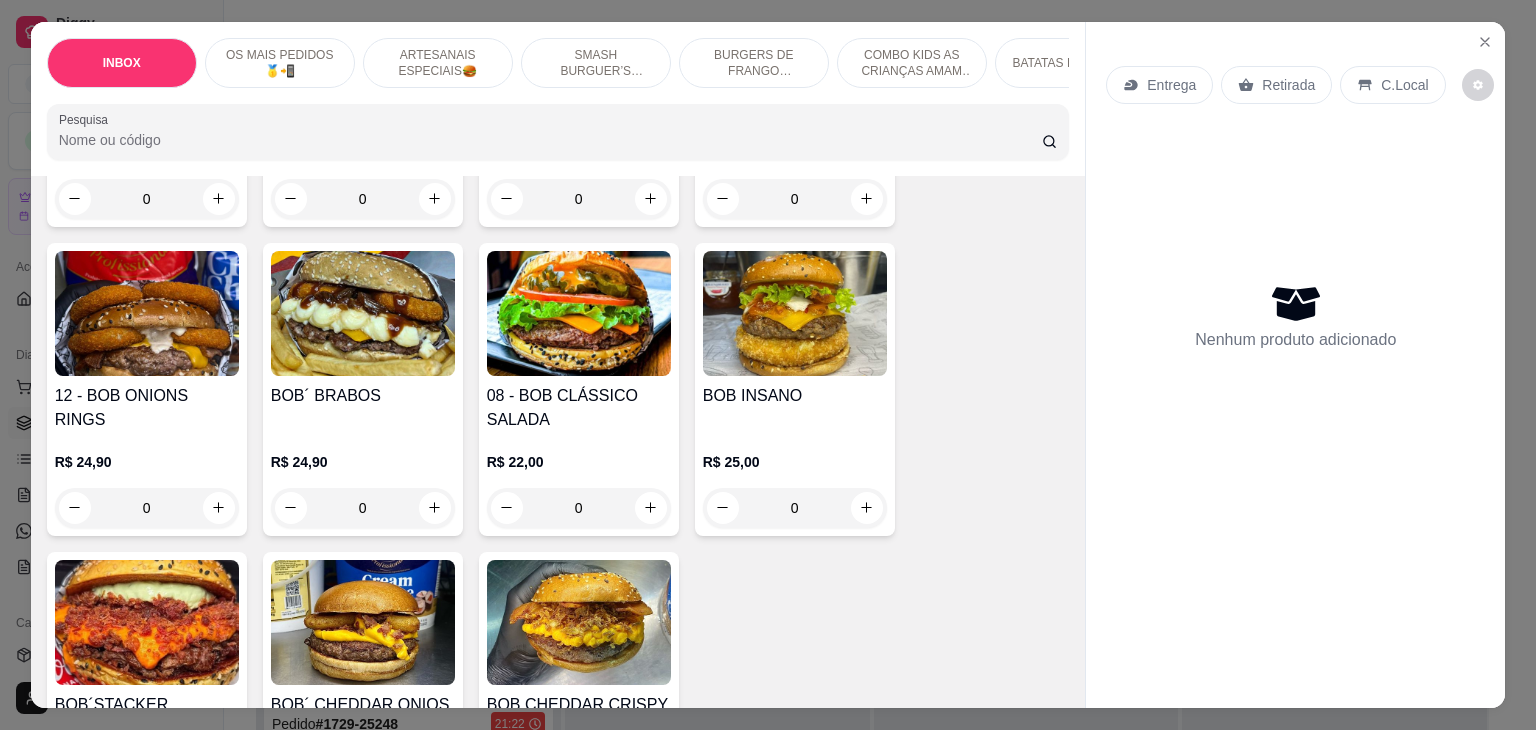 scroll, scrollTop: 1800, scrollLeft: 0, axis: vertical 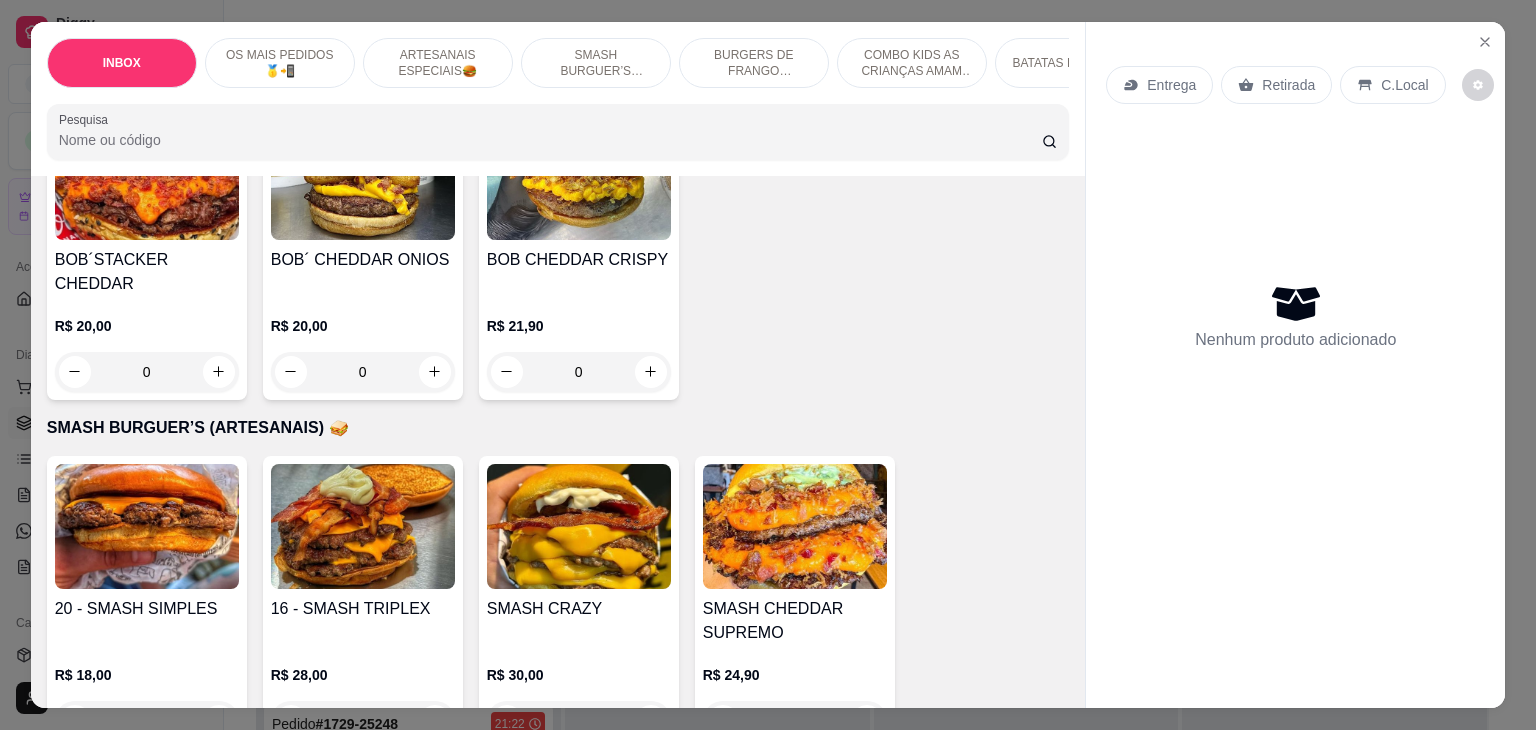 click on "Entrega" at bounding box center (1171, 85) 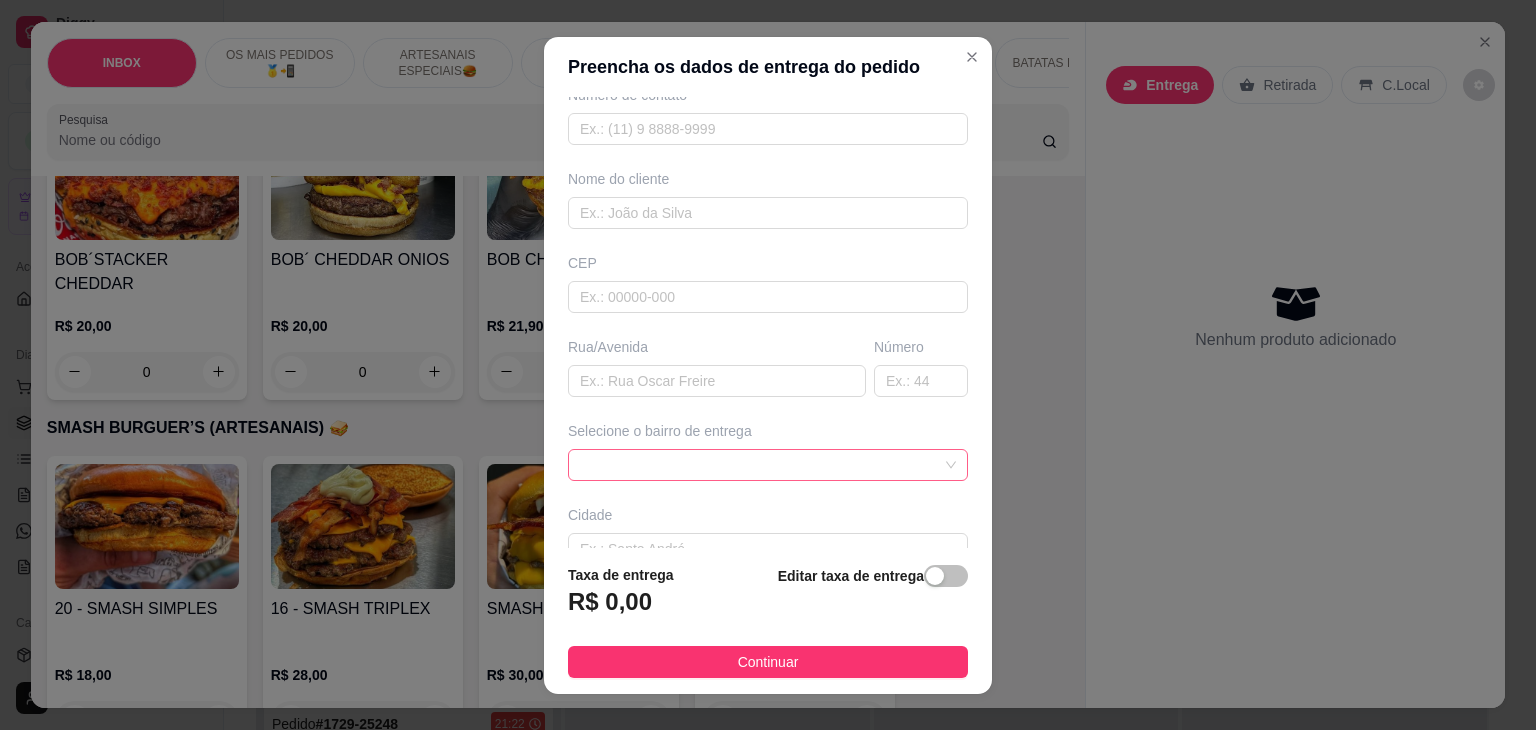 scroll, scrollTop: 200, scrollLeft: 0, axis: vertical 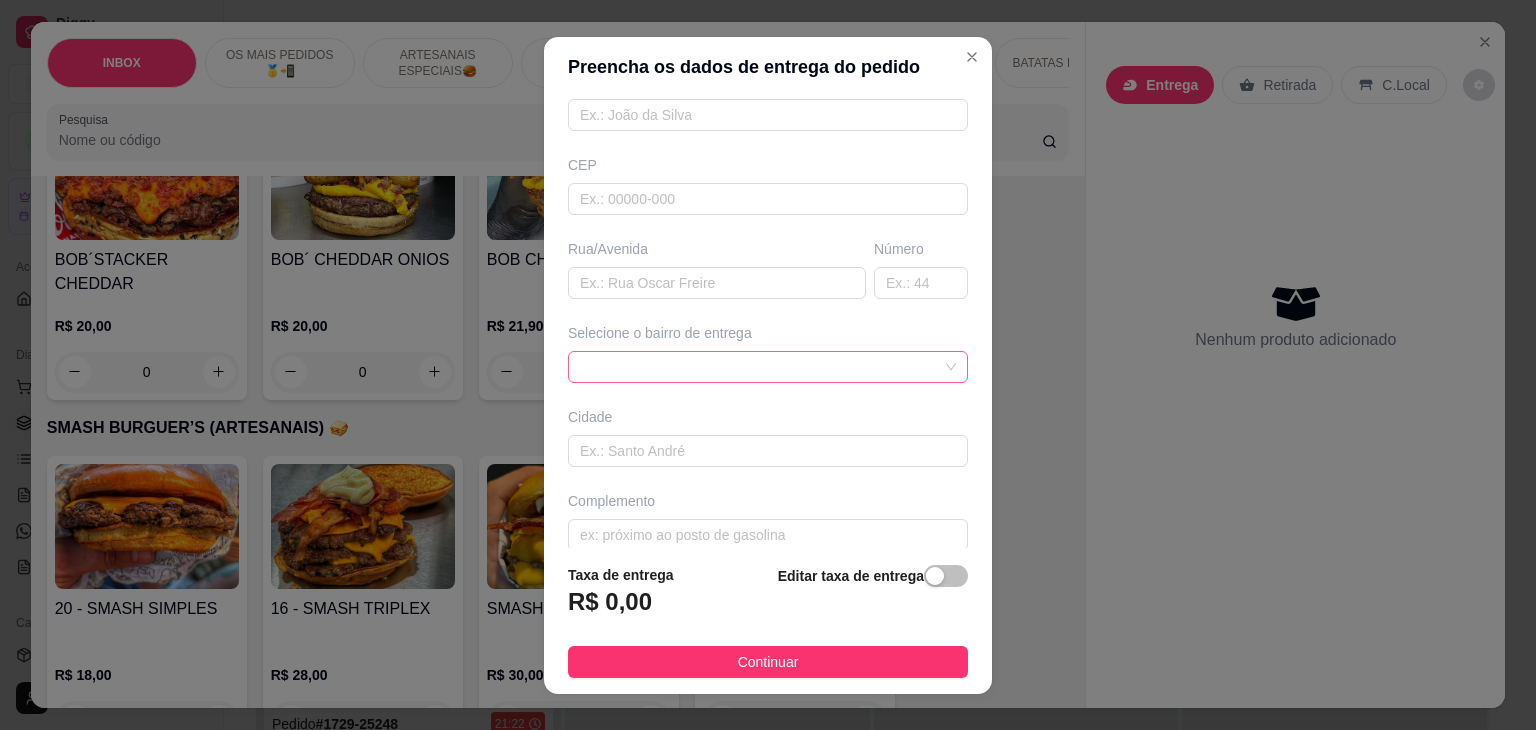 click at bounding box center (768, 367) 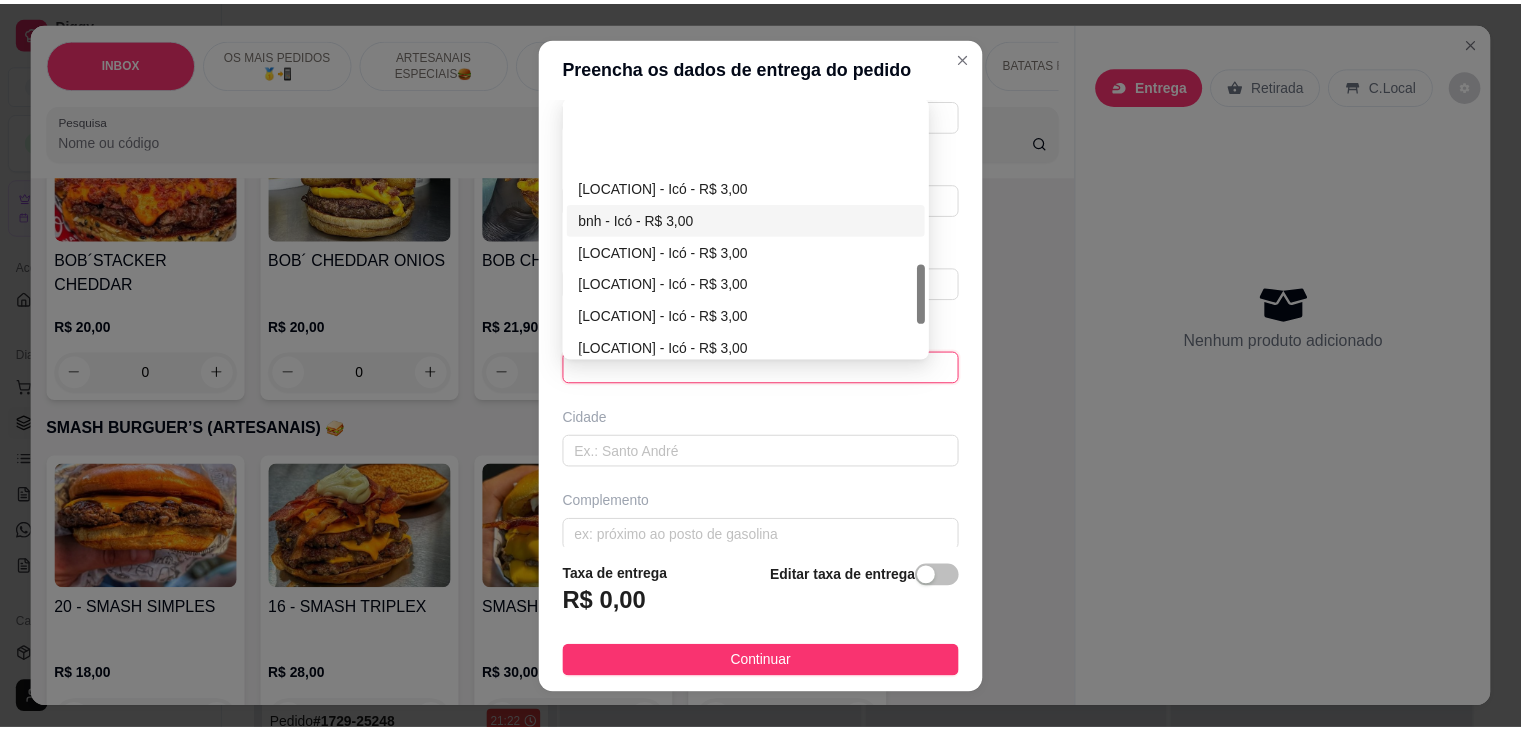 scroll, scrollTop: 800, scrollLeft: 0, axis: vertical 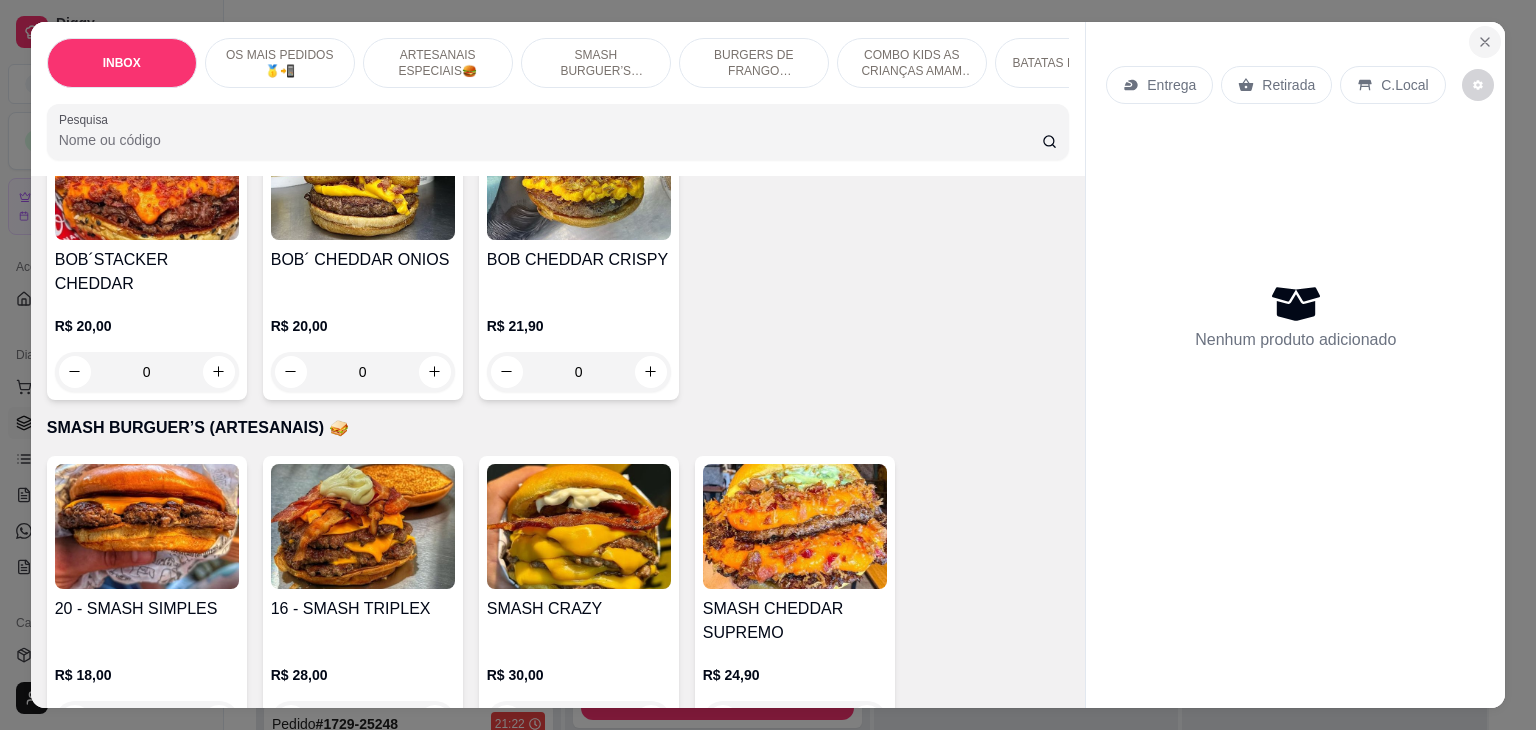 click at bounding box center [1485, 42] 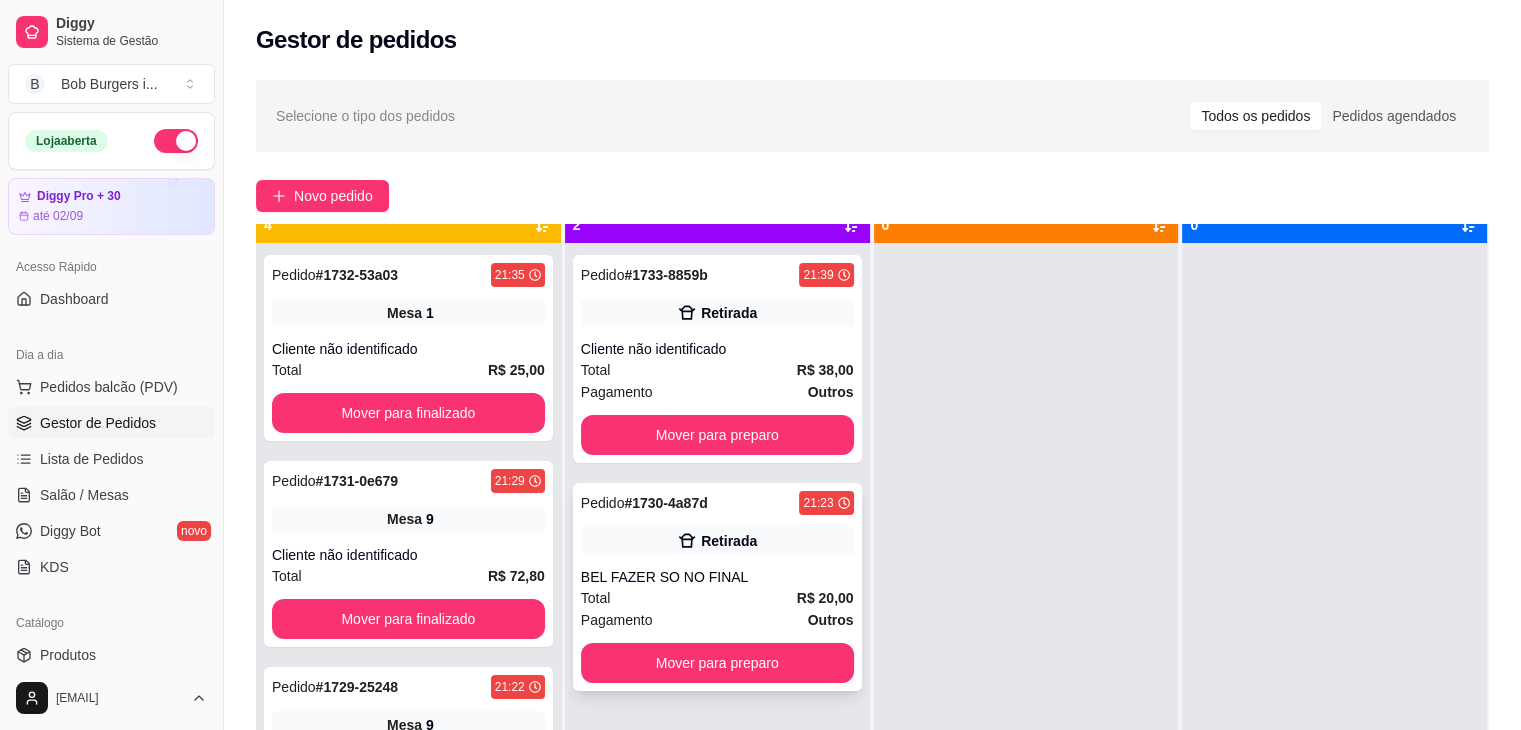 scroll, scrollTop: 56, scrollLeft: 0, axis: vertical 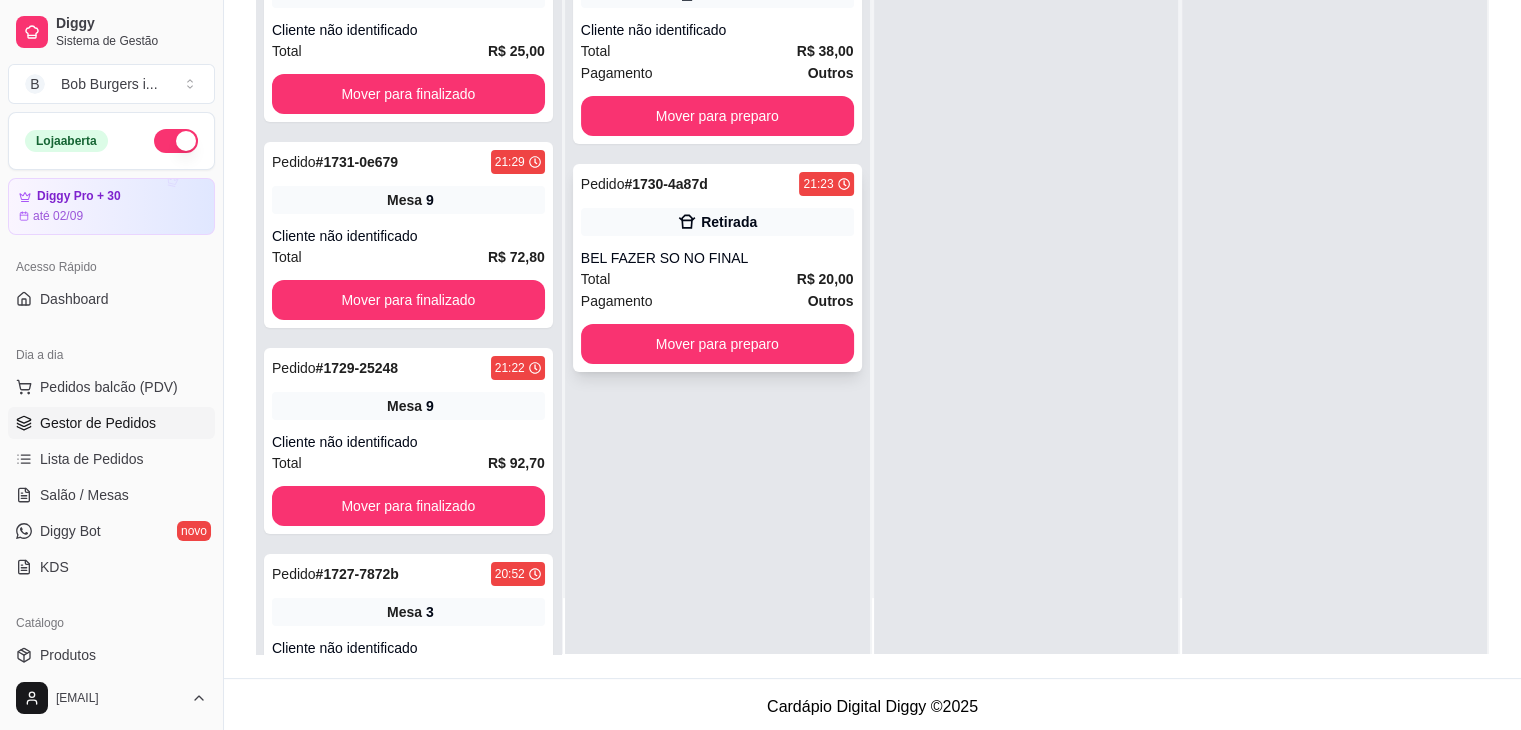 click on "BEL FAZER SO NO FINAL" at bounding box center (717, 258) 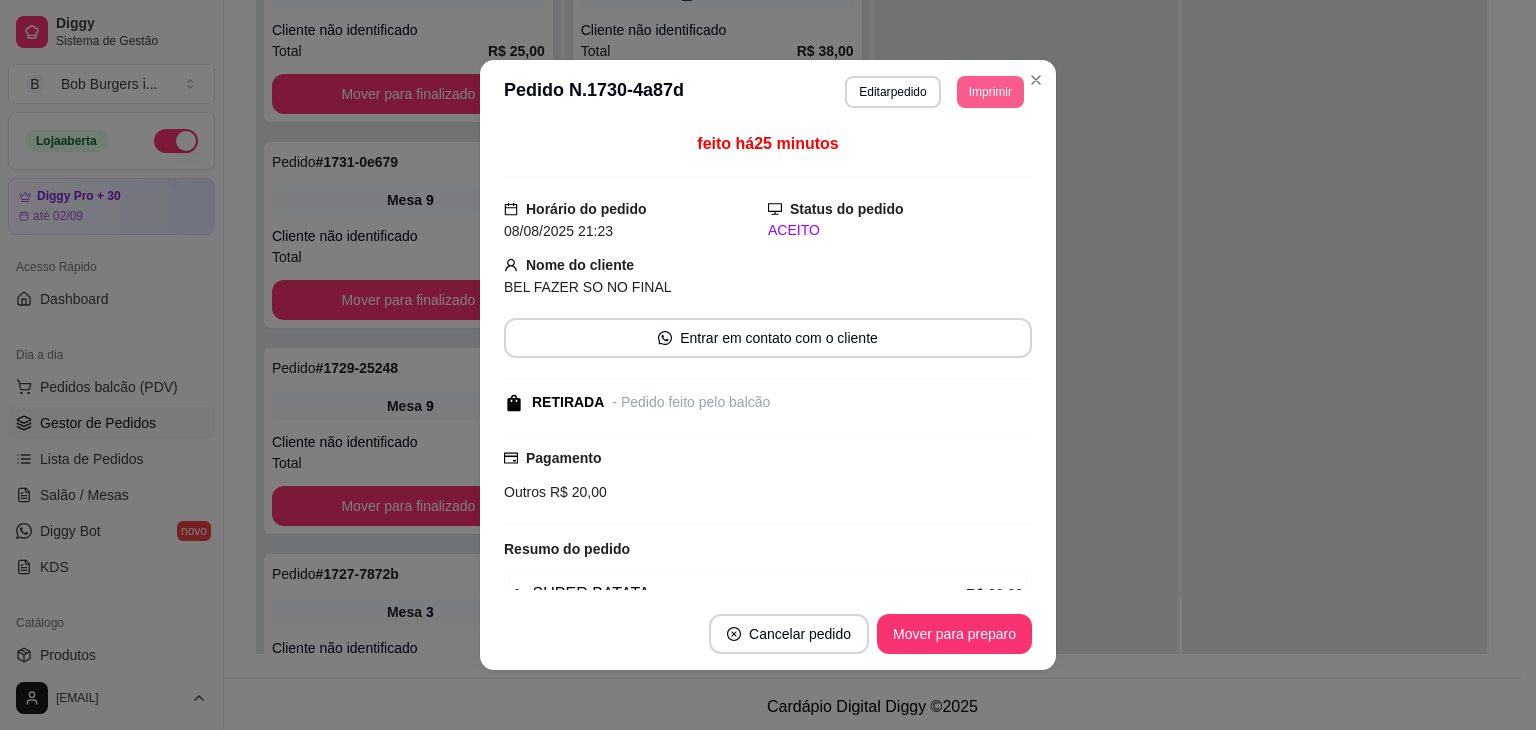 click on "Imprimir" at bounding box center [990, 92] 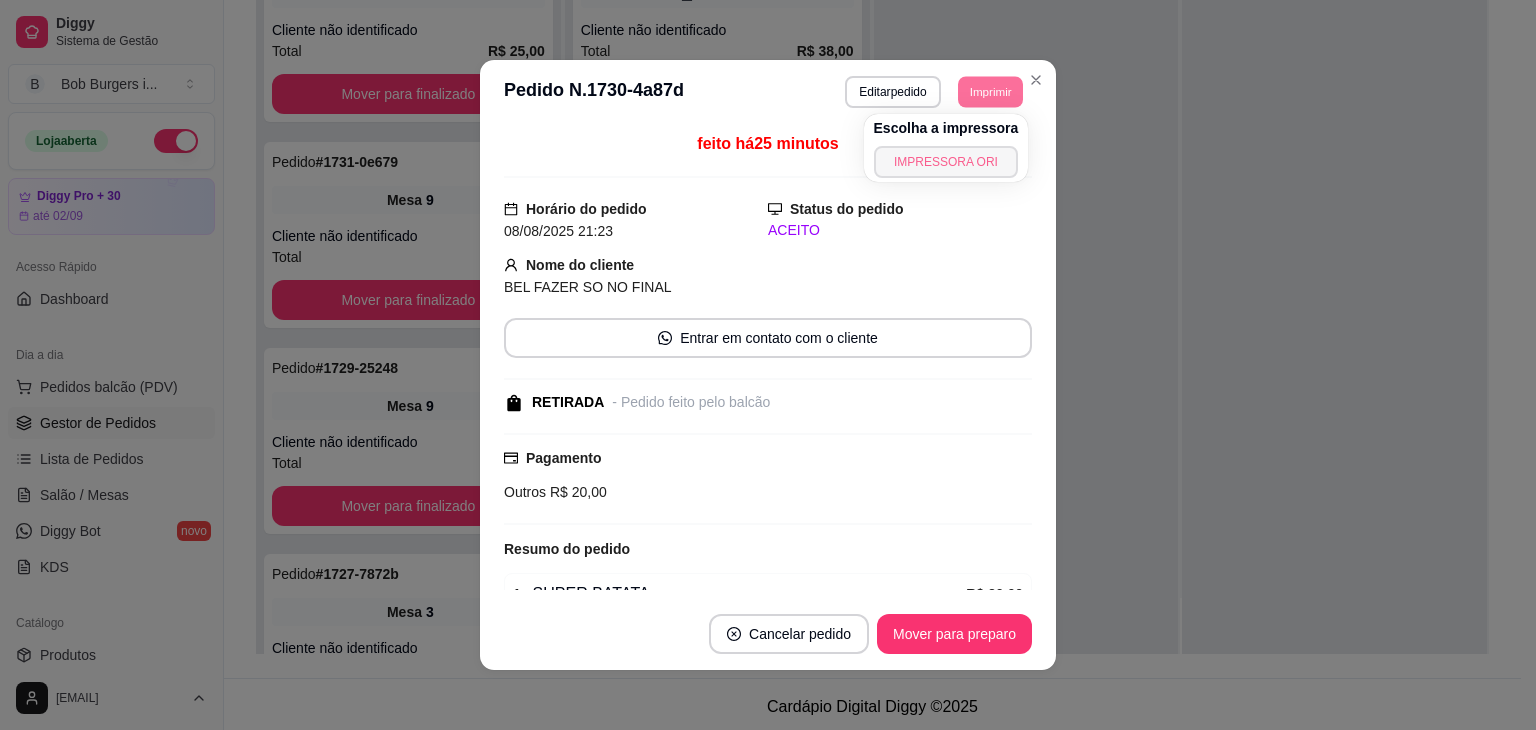click on "IMPRESSORA ORI" at bounding box center (946, 162) 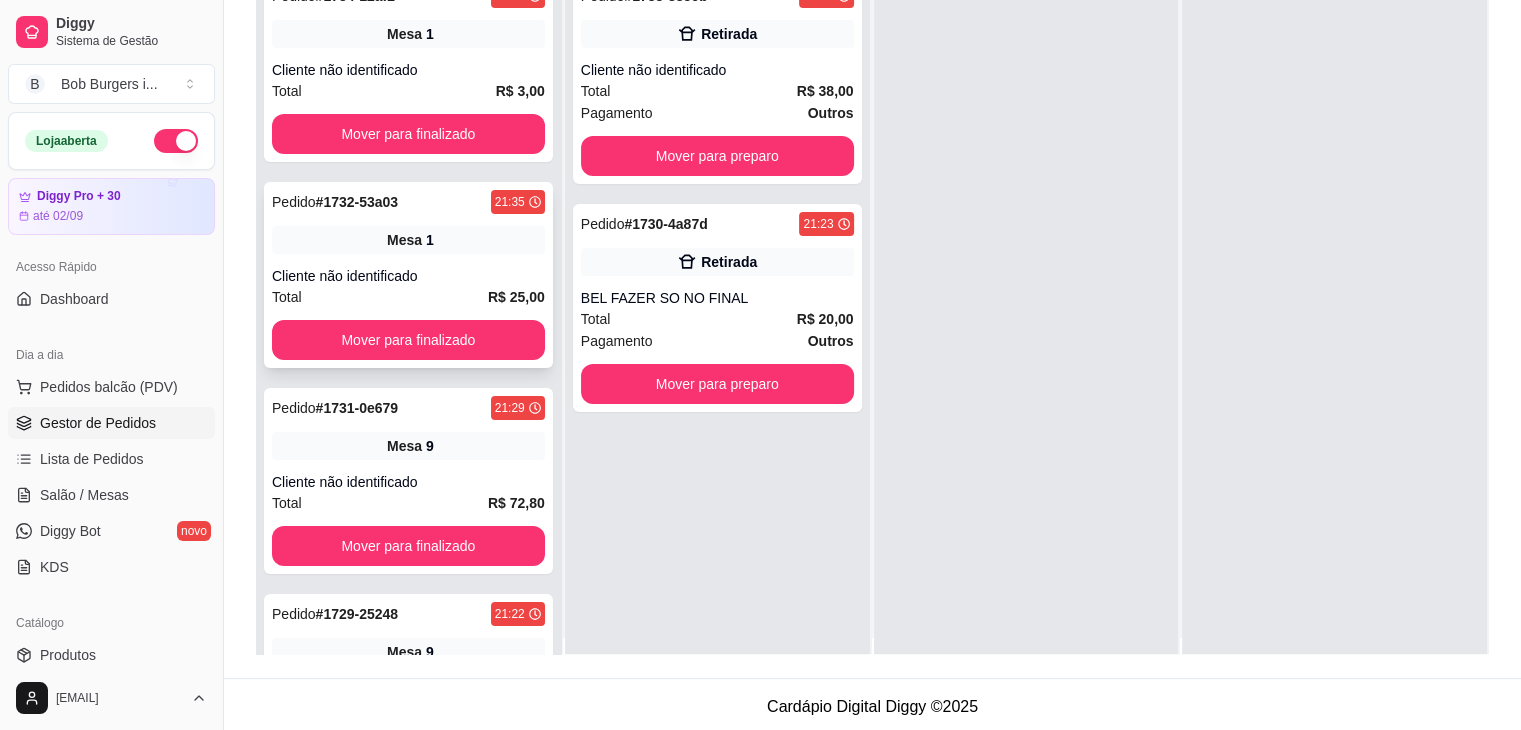 scroll, scrollTop: 0, scrollLeft: 0, axis: both 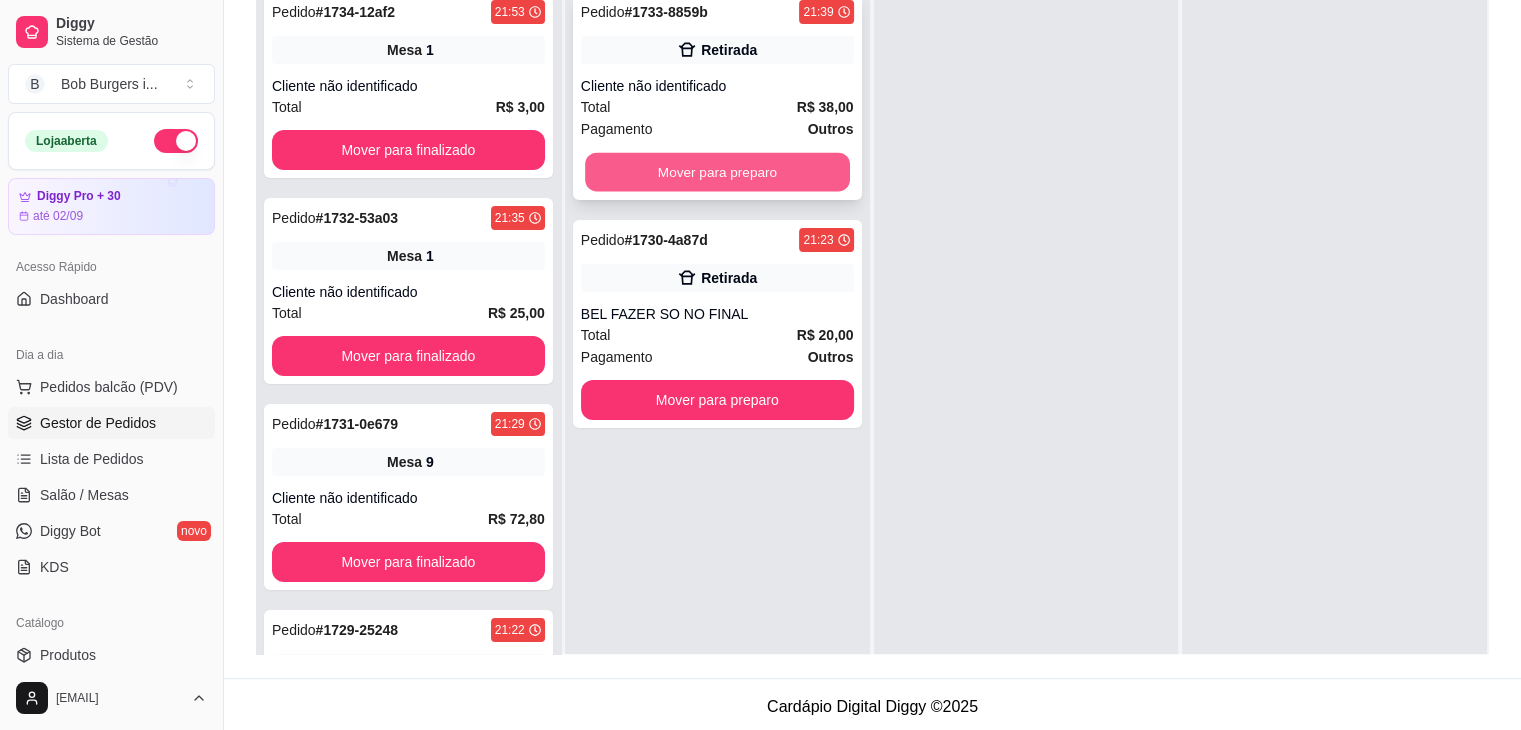 click on "Mover para preparo" at bounding box center [717, 172] 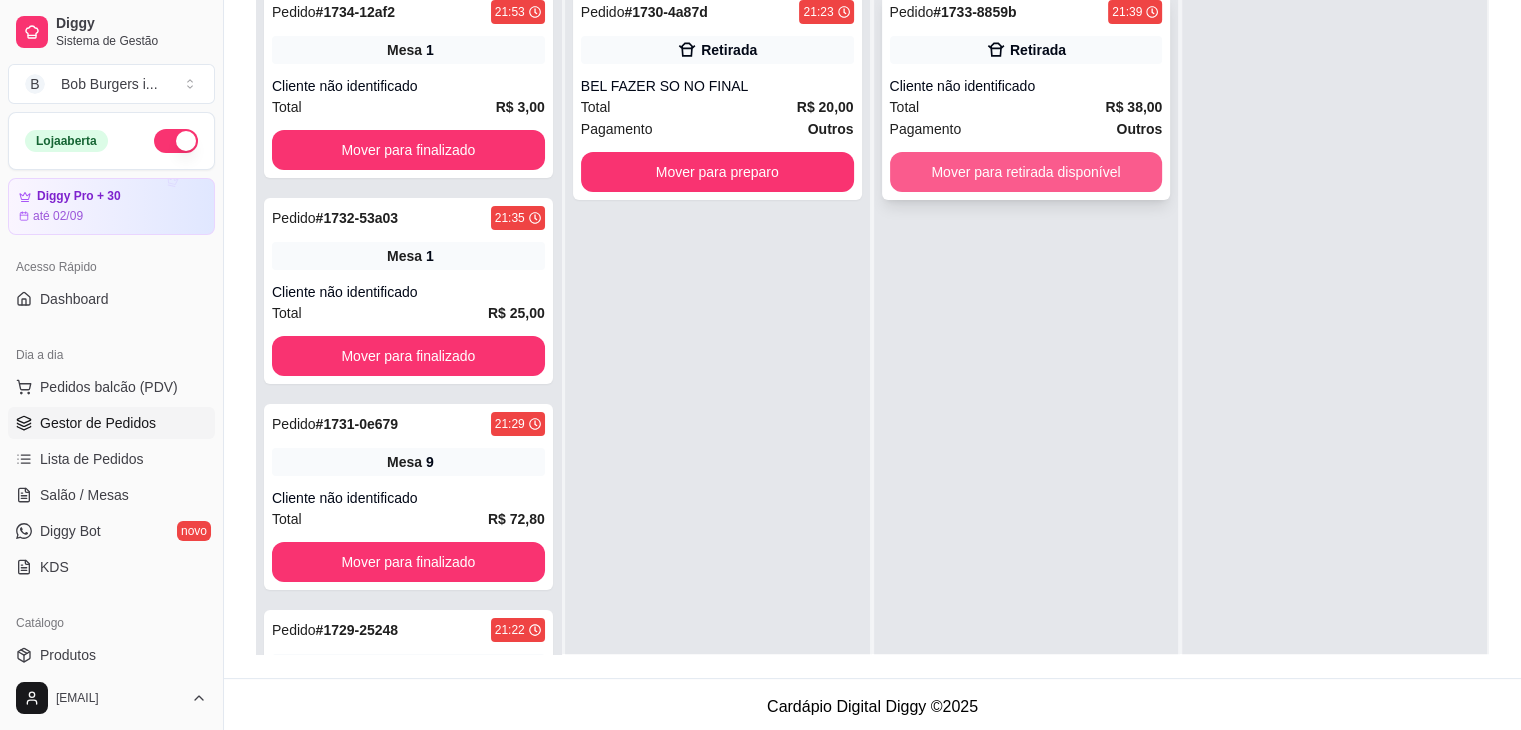 click on "Mover para retirada disponível" at bounding box center (1026, 172) 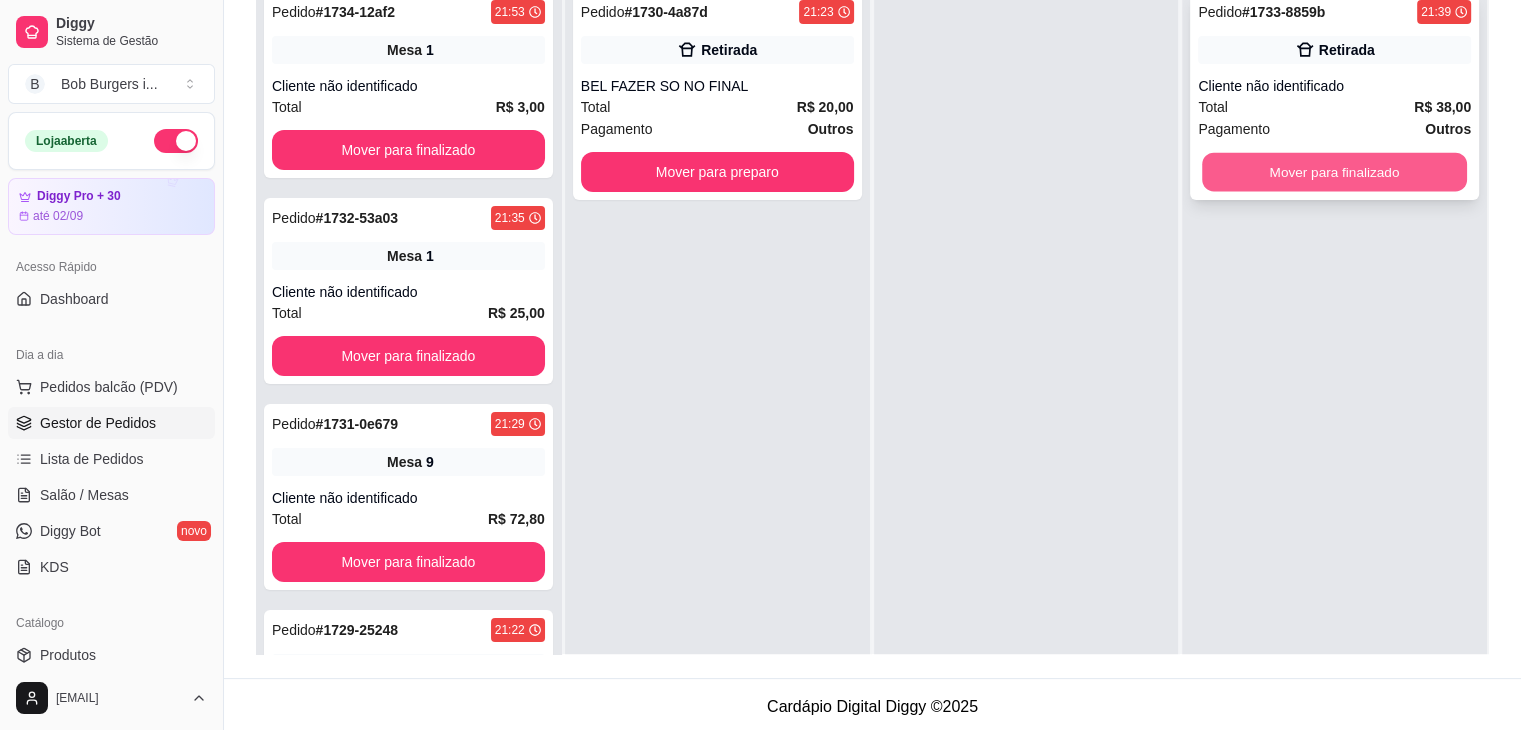 click on "Mover para finalizado" at bounding box center (1334, 172) 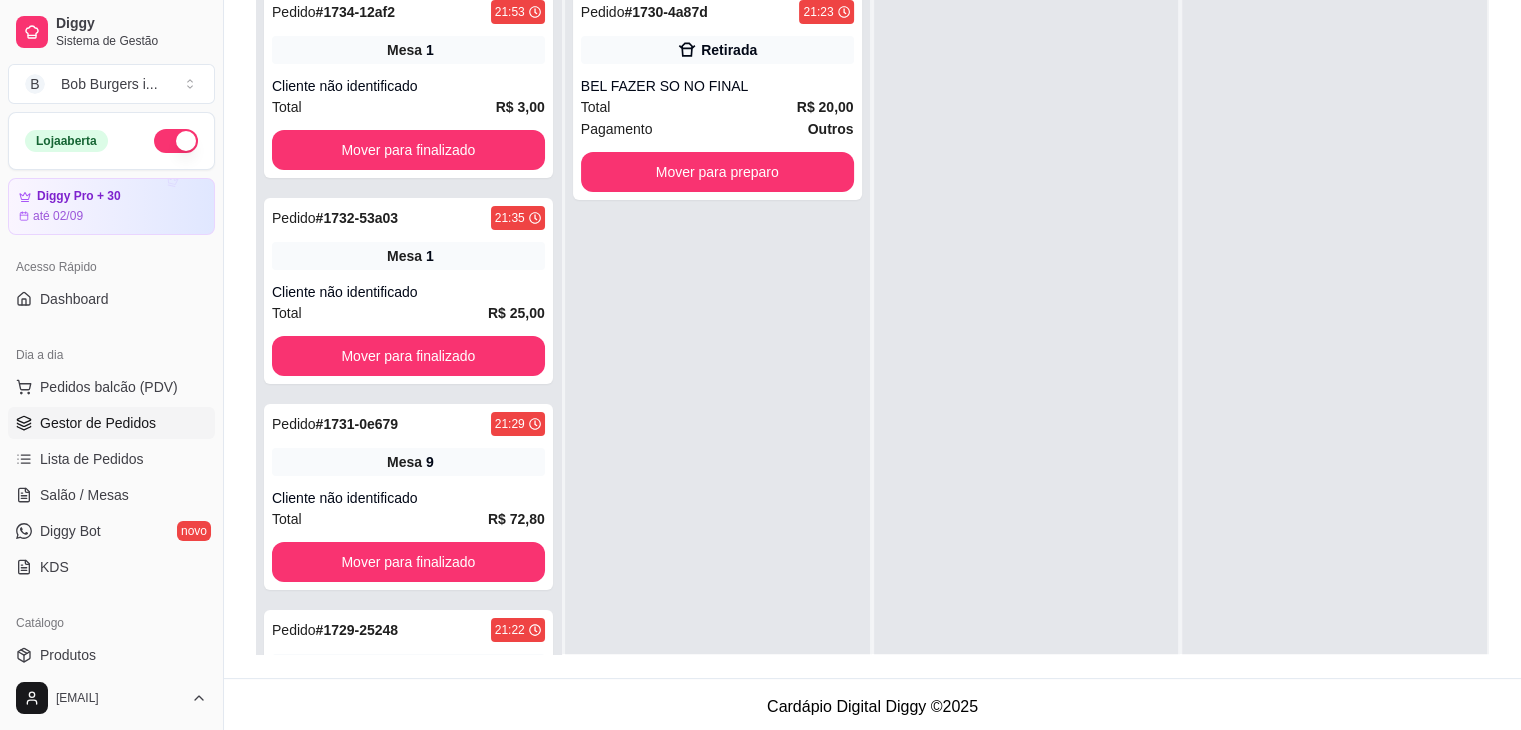 click on "Pedidos balcão (PDV) Gestor de Pedidos Lista de Pedidos Salão / Mesas Diggy Bot novo KDS" at bounding box center (111, 477) 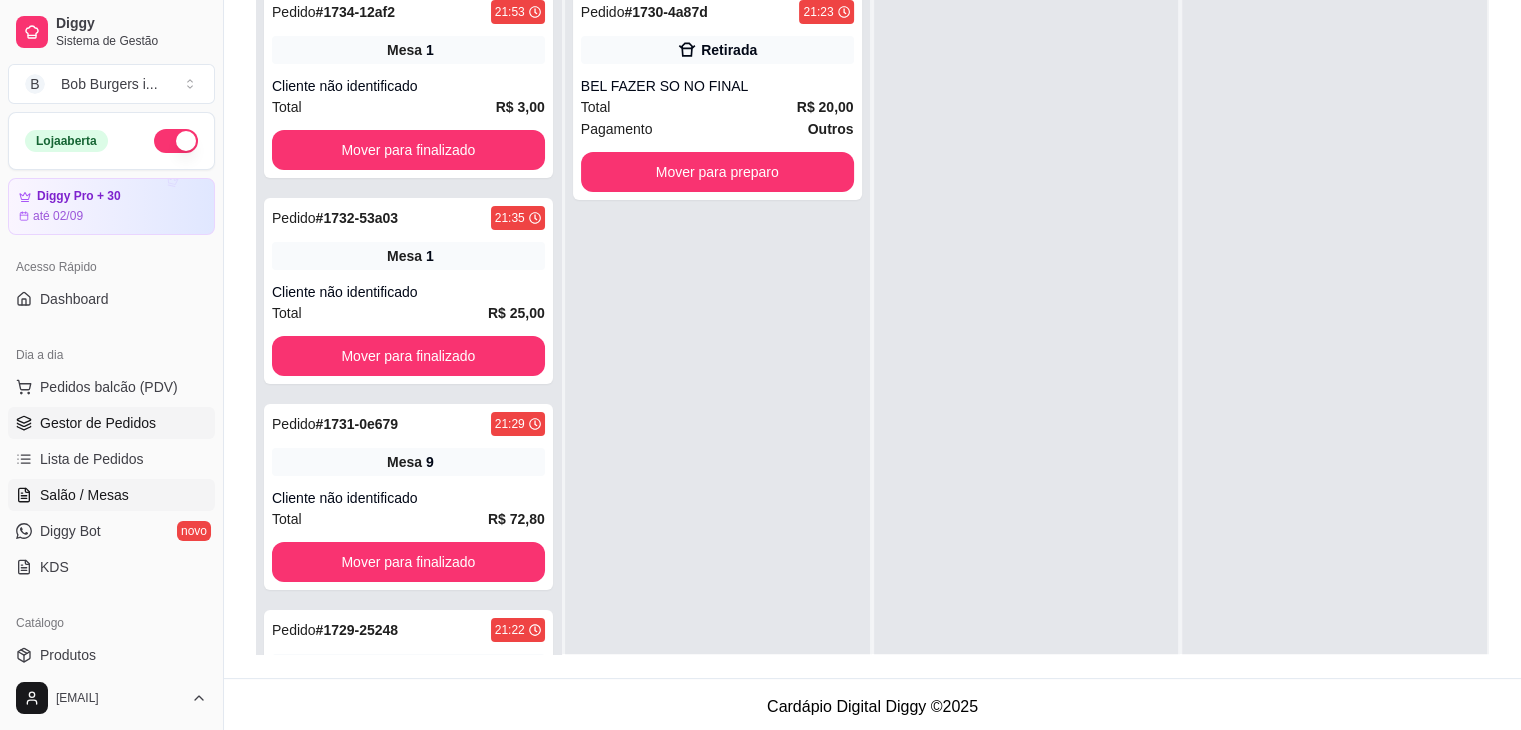 click on "Salão / Mesas" at bounding box center [111, 495] 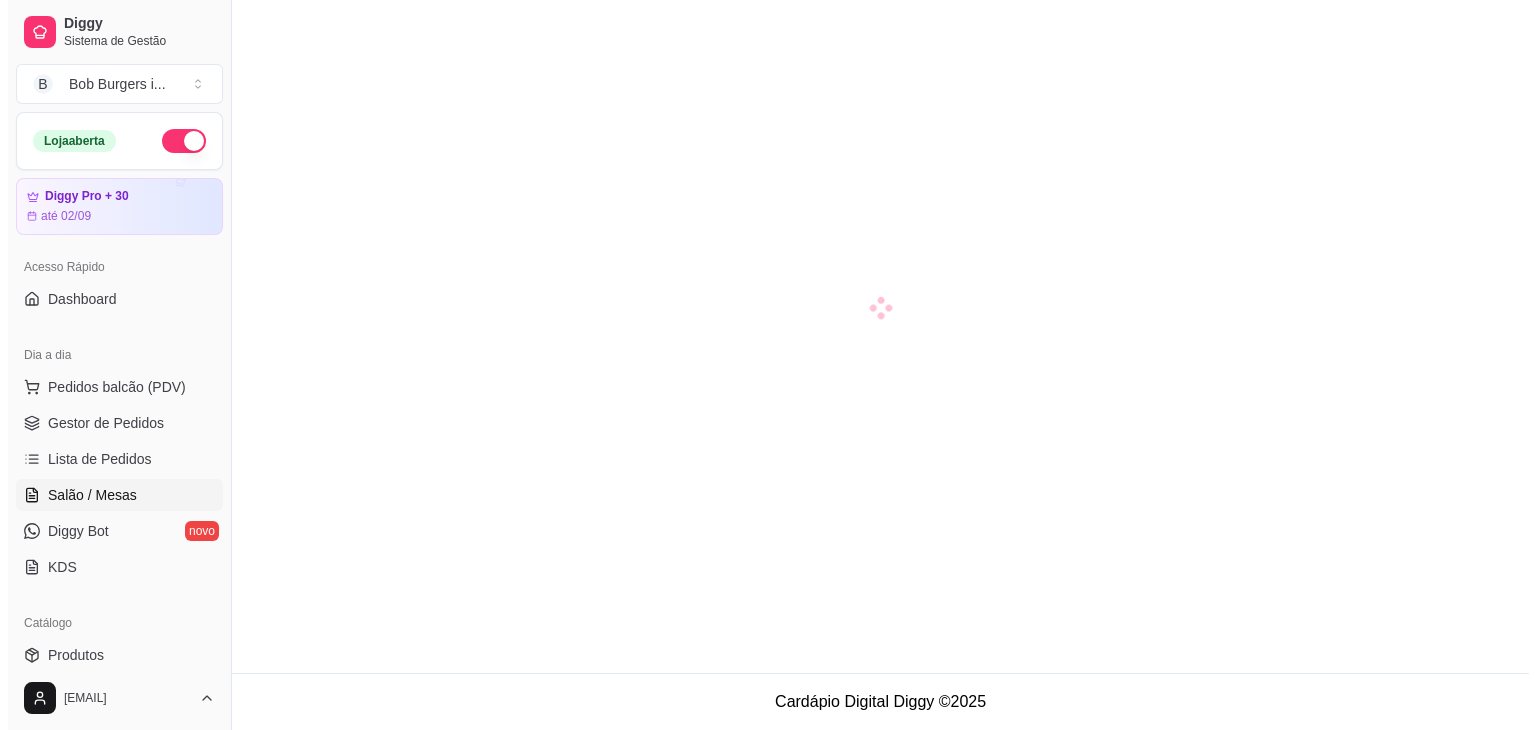 scroll, scrollTop: 0, scrollLeft: 0, axis: both 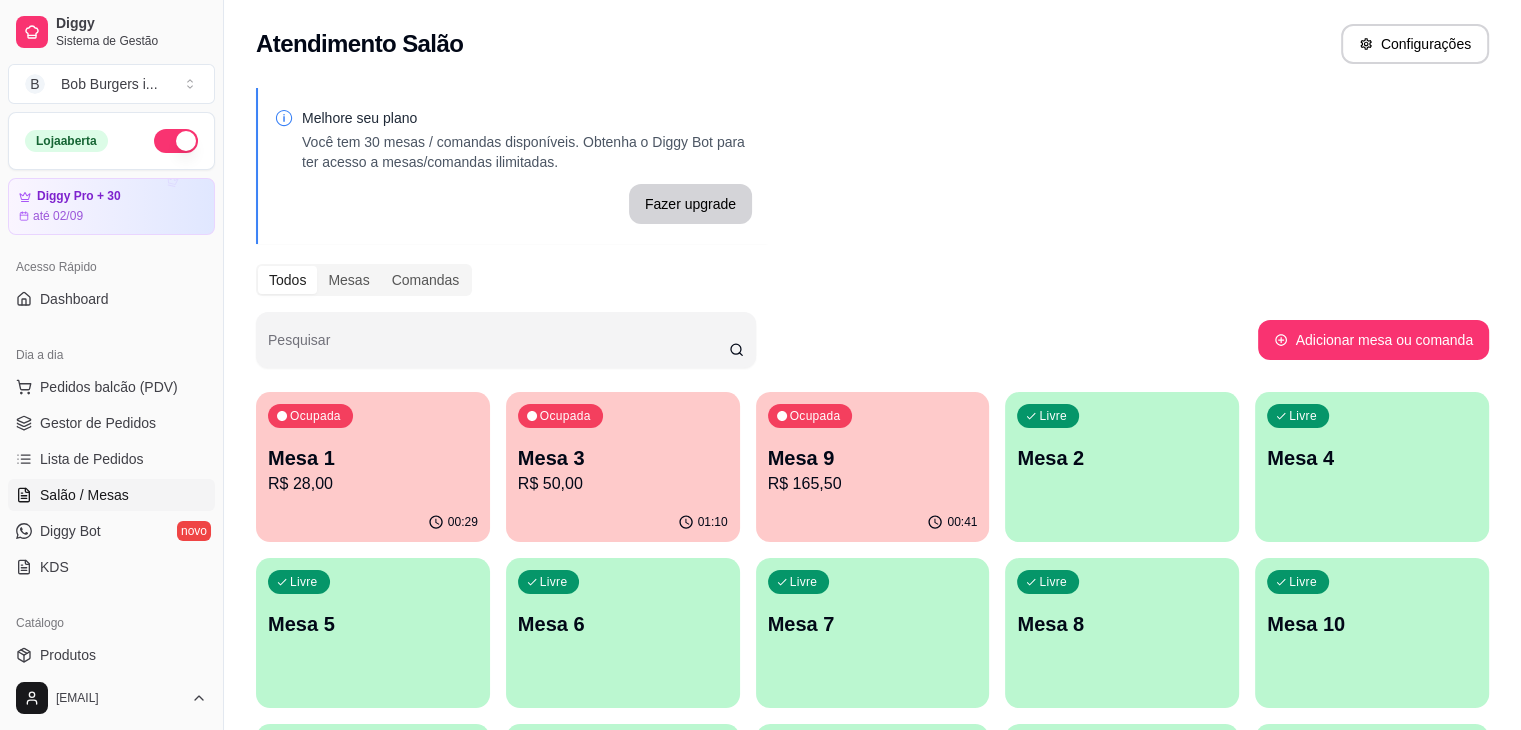 click on "Ocupada Mesa 1 R$ 28,00" at bounding box center (373, 447) 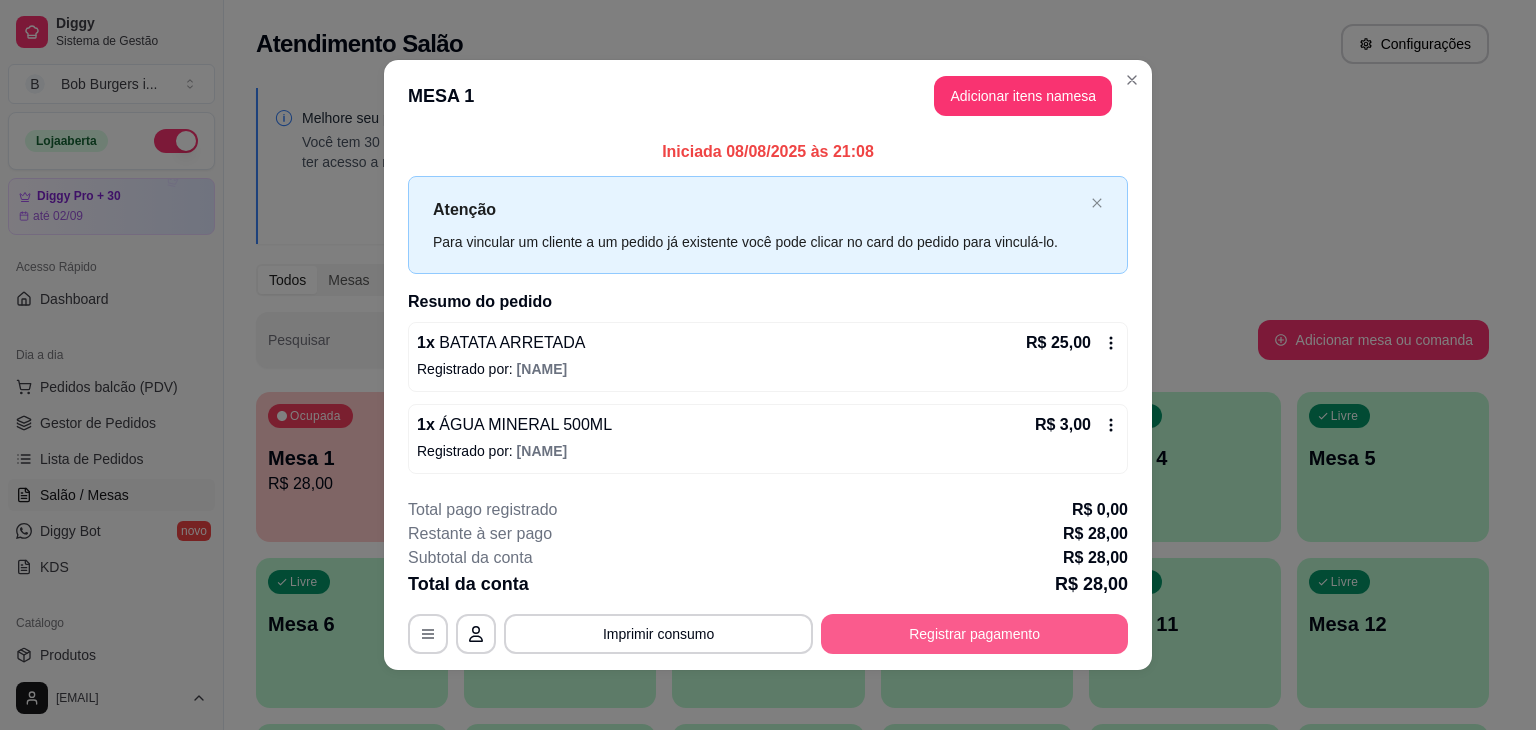 click on "Registrar pagamento" at bounding box center [974, 634] 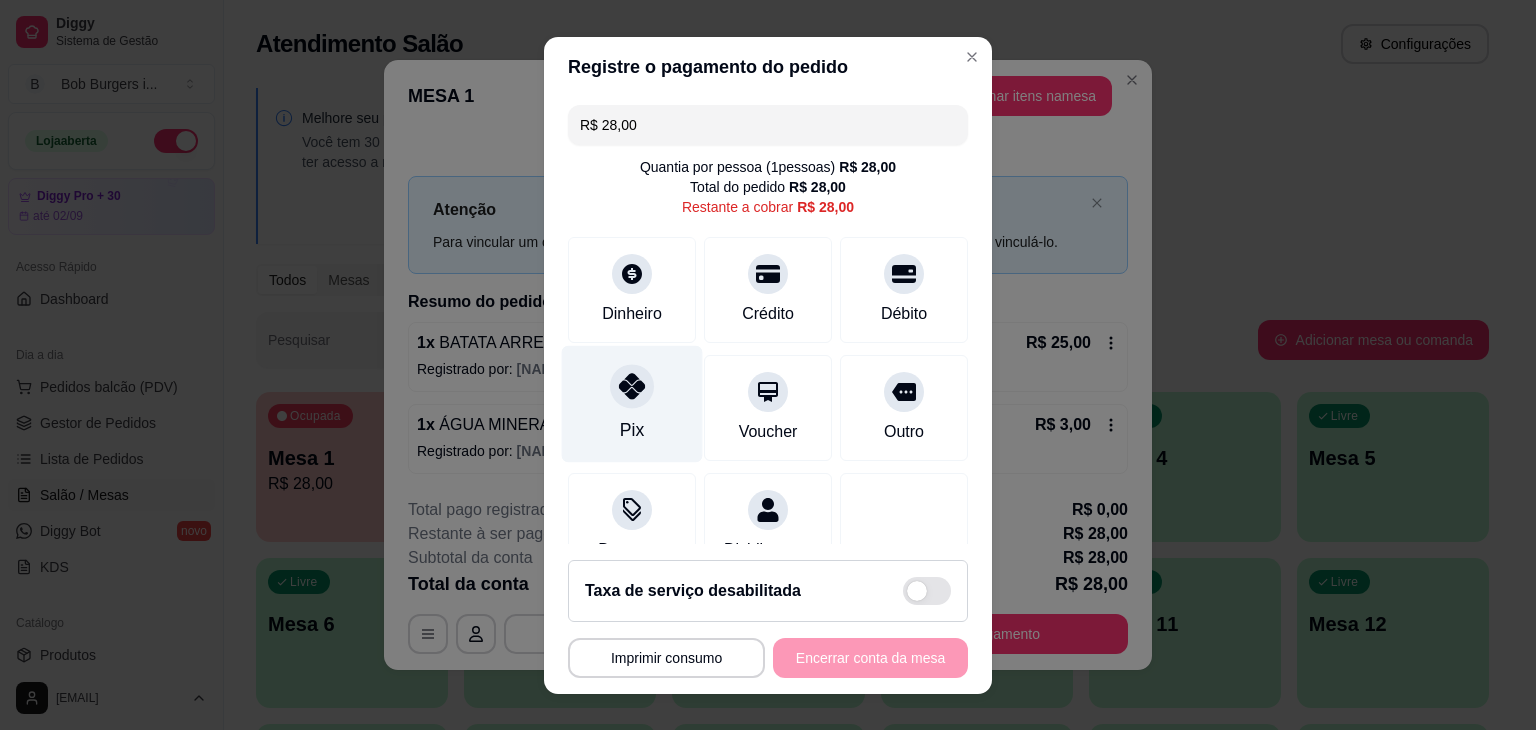 click on "Pix" at bounding box center [632, 403] 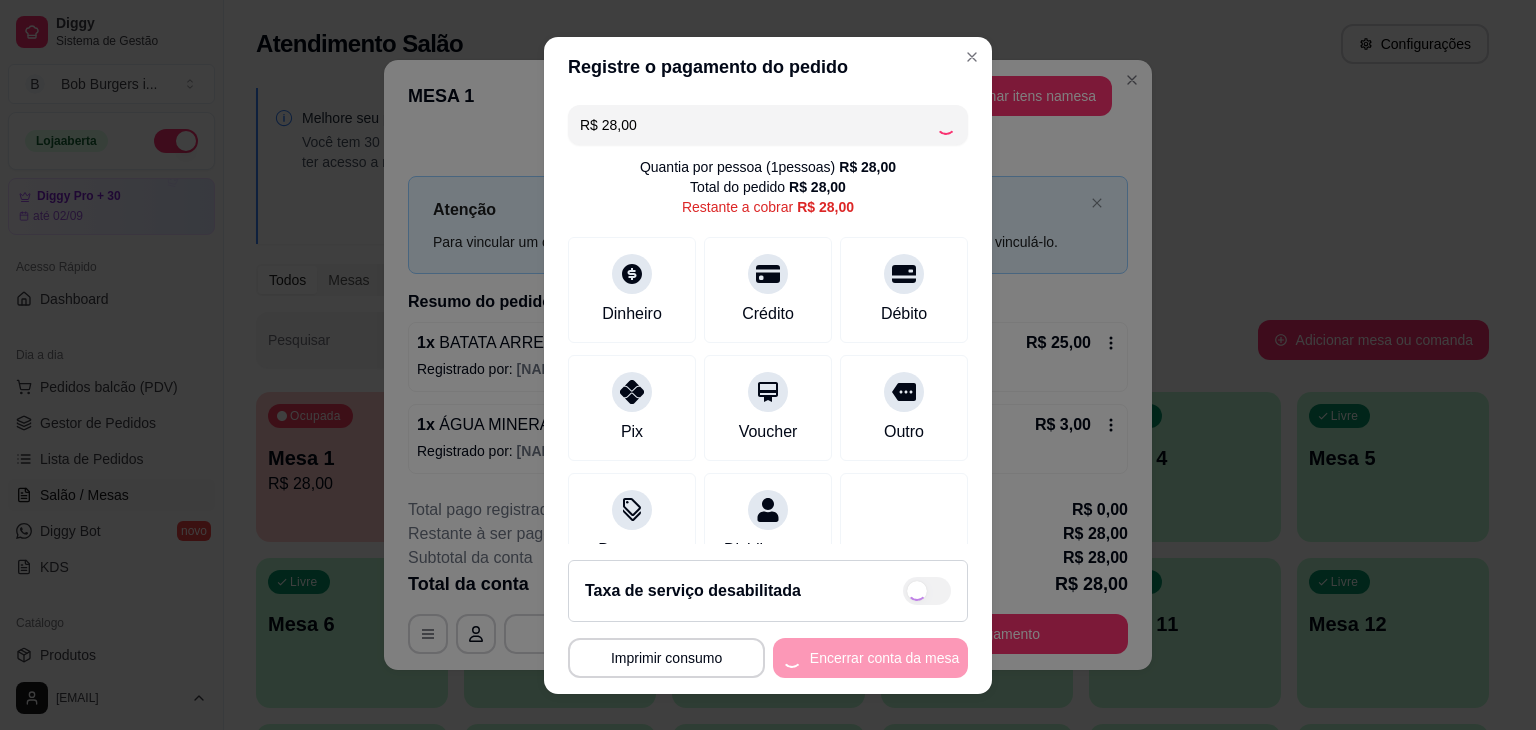 type on "R$ 0,00" 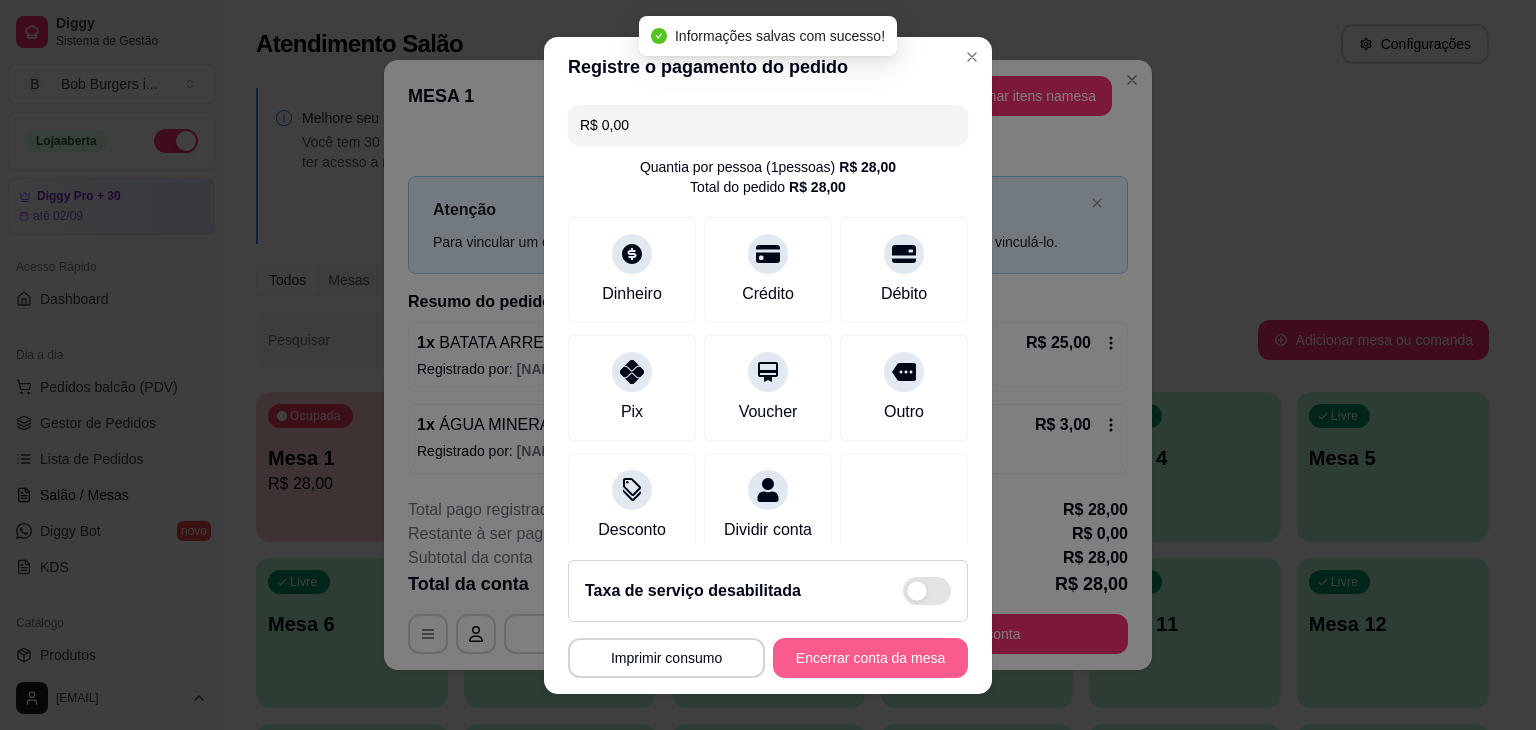 click on "Encerrar conta da mesa" at bounding box center [870, 658] 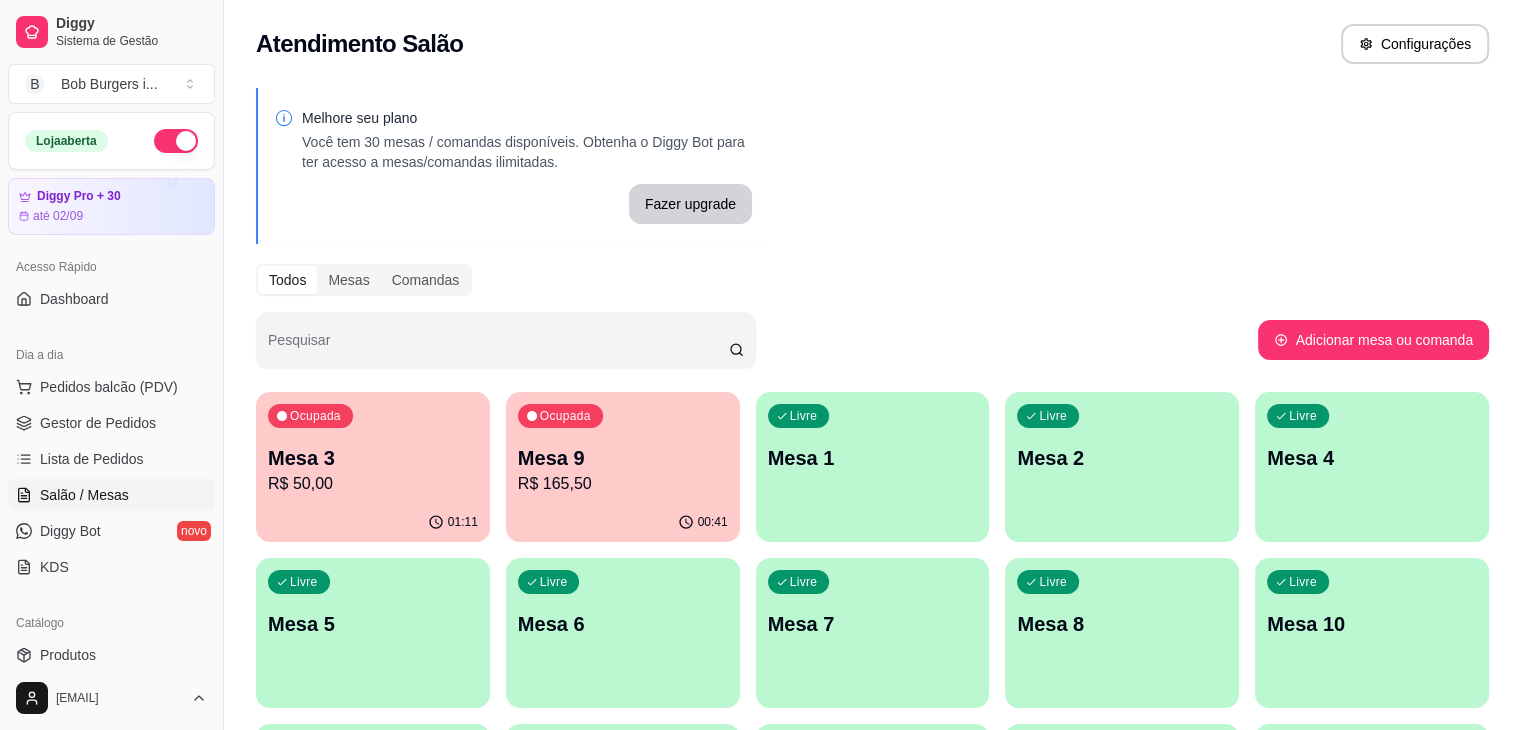 click on "R$ 50,00" at bounding box center (373, 484) 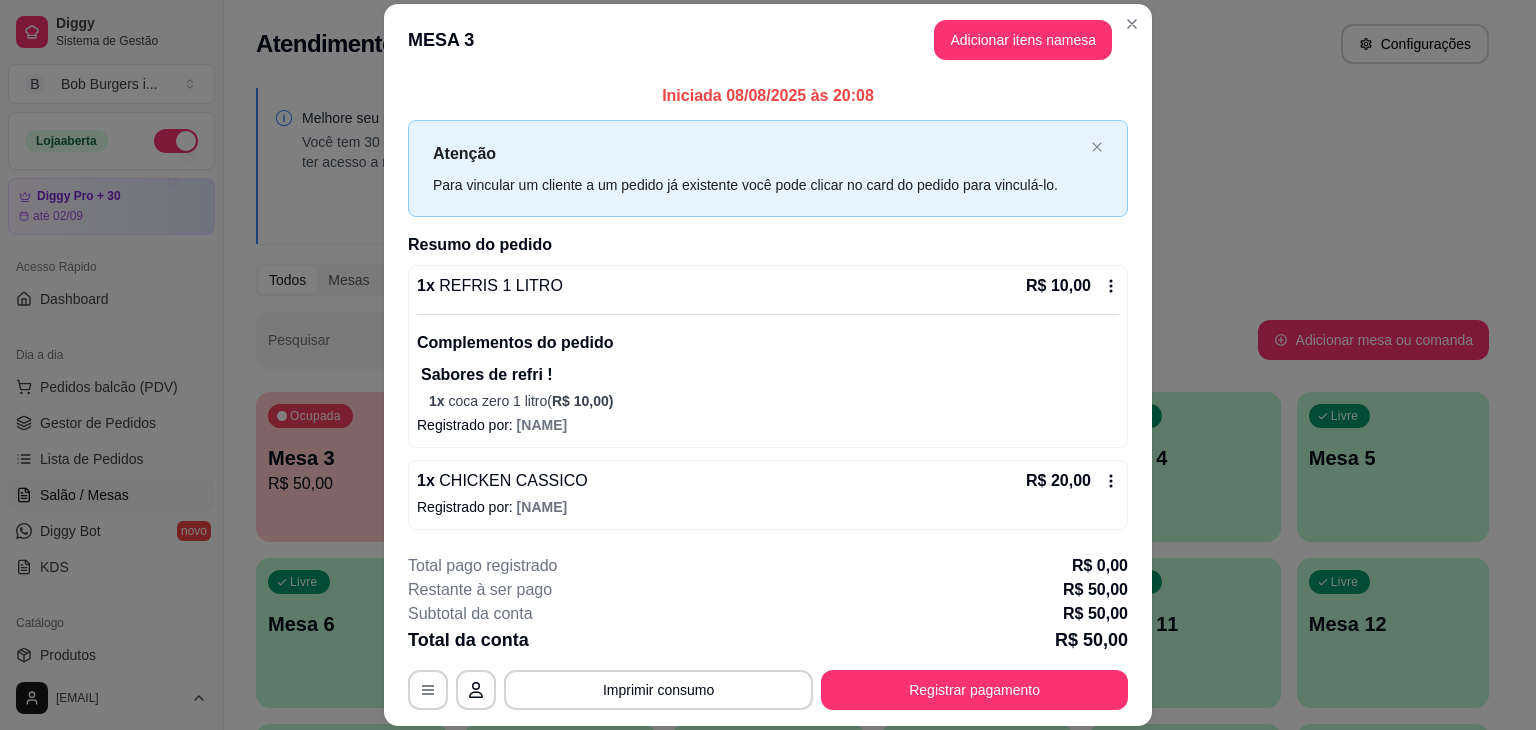 click on "**********" at bounding box center (768, 632) 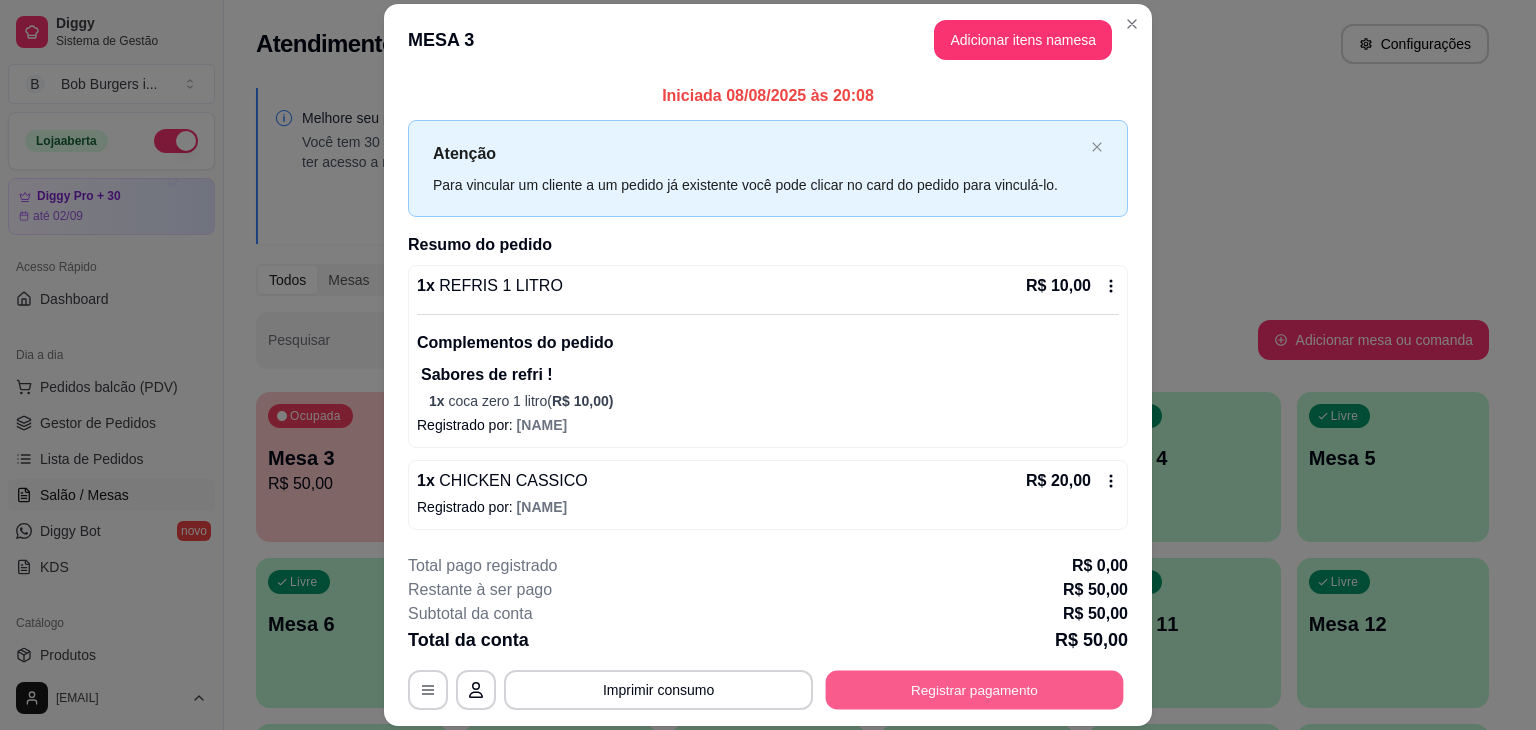 click on "Registrar pagamento" at bounding box center [975, 690] 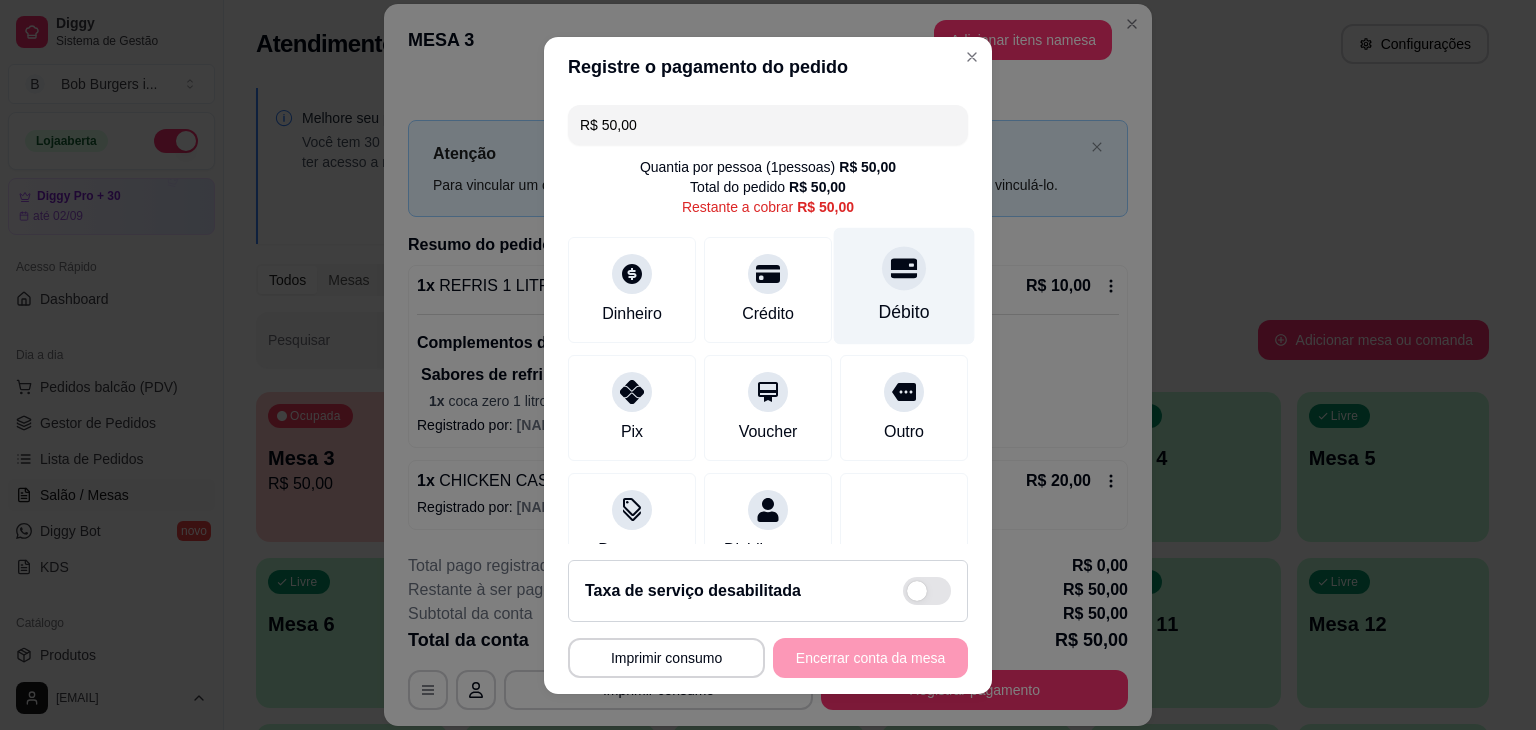 click on "Débito" at bounding box center [904, 285] 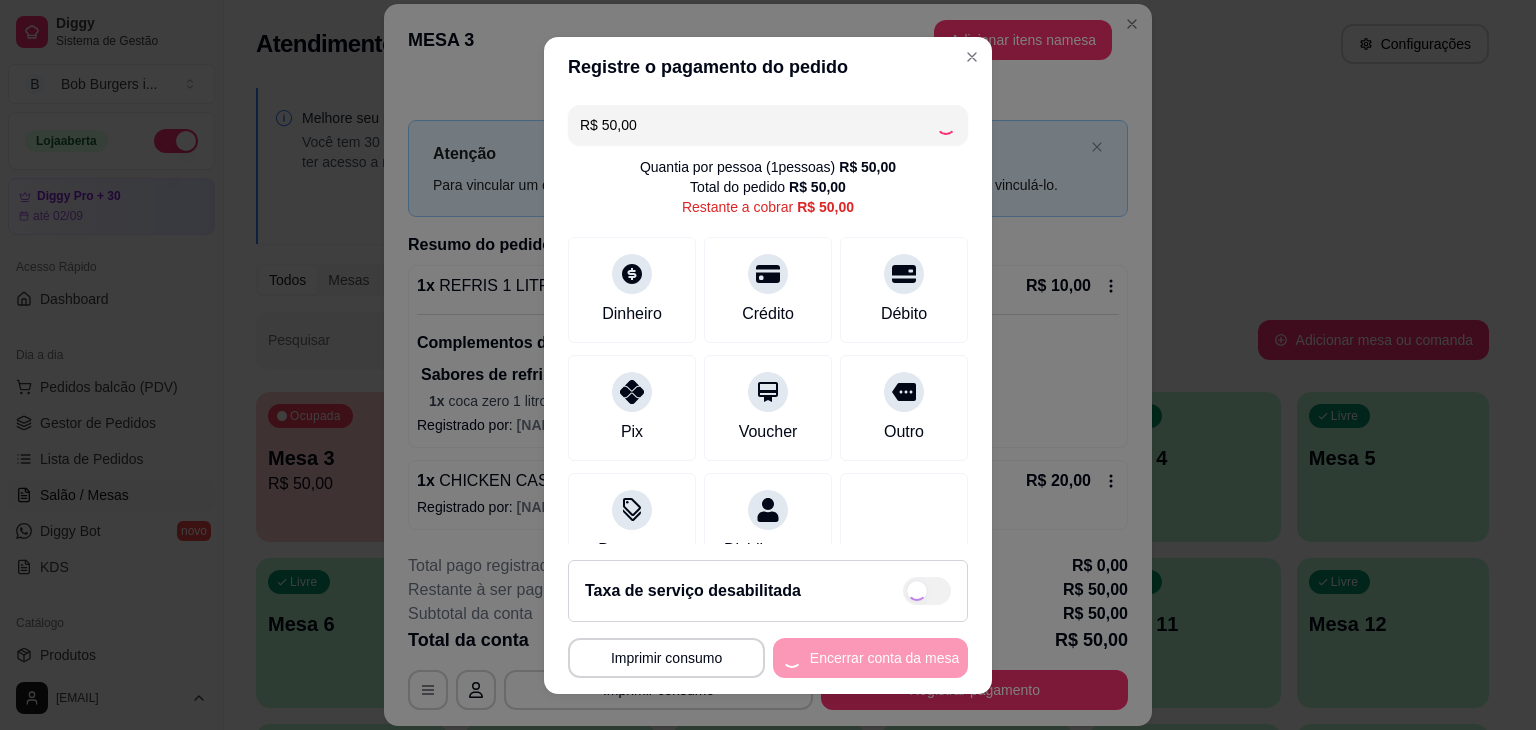 type on "R$ 0,00" 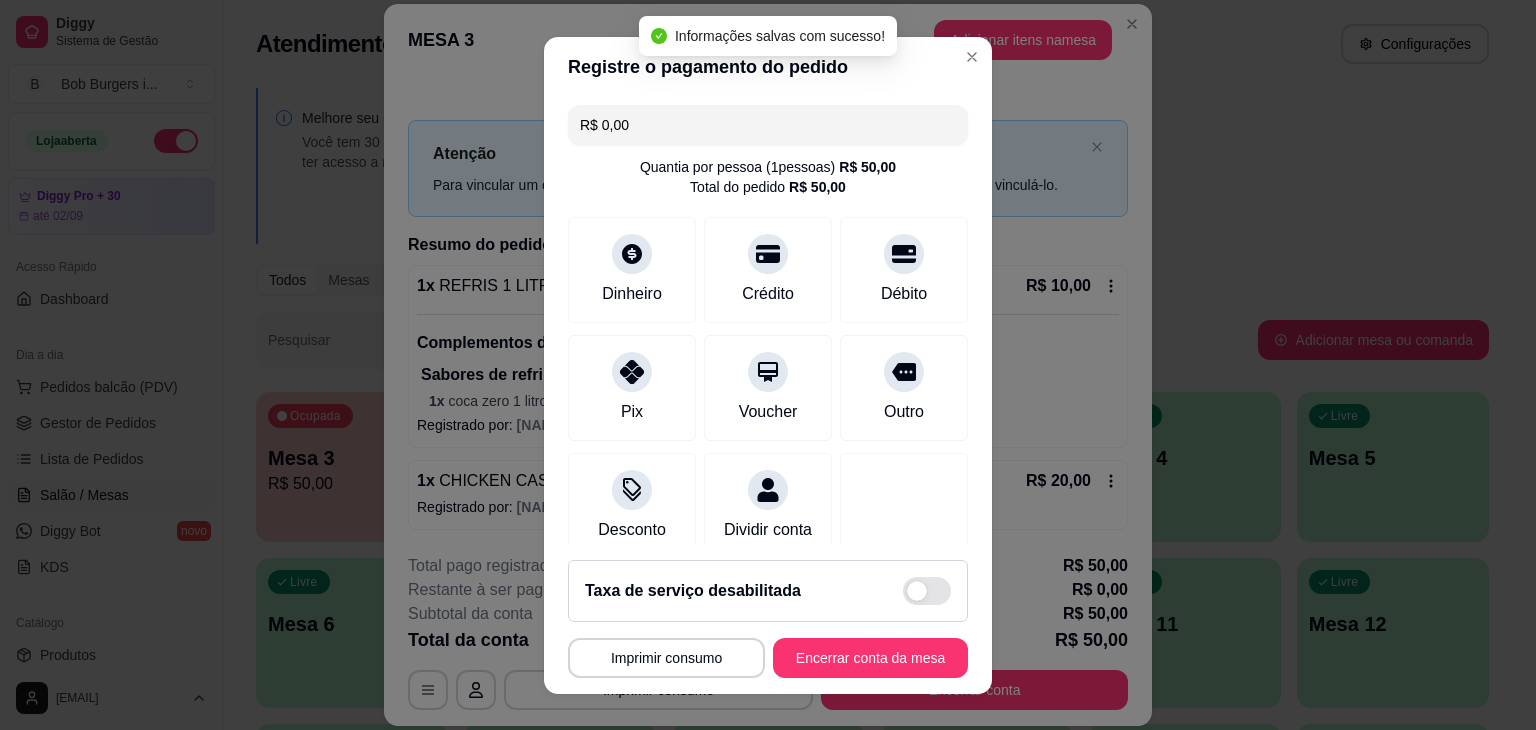 click on "**********" at bounding box center (768, 619) 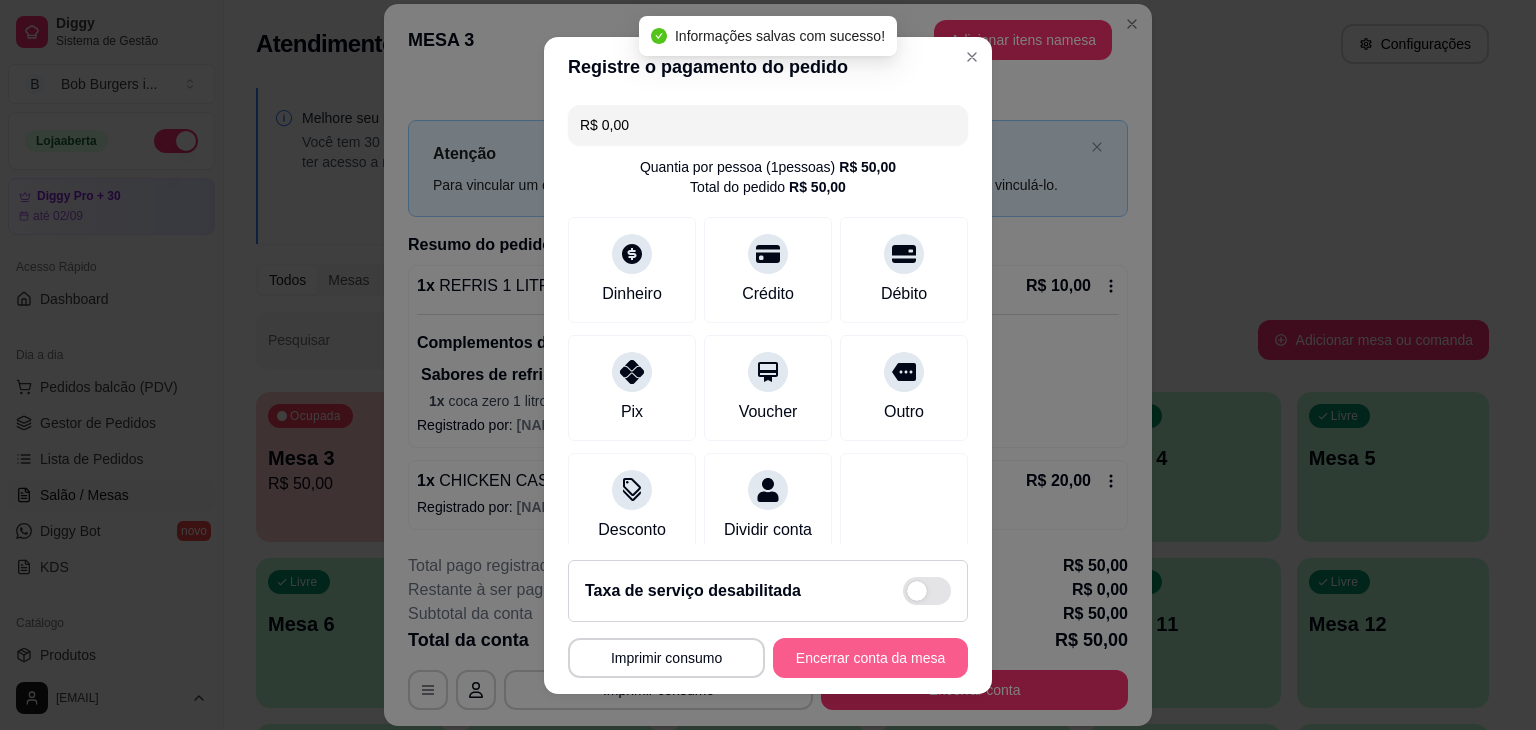 click on "Encerrar conta da mesa" at bounding box center [870, 658] 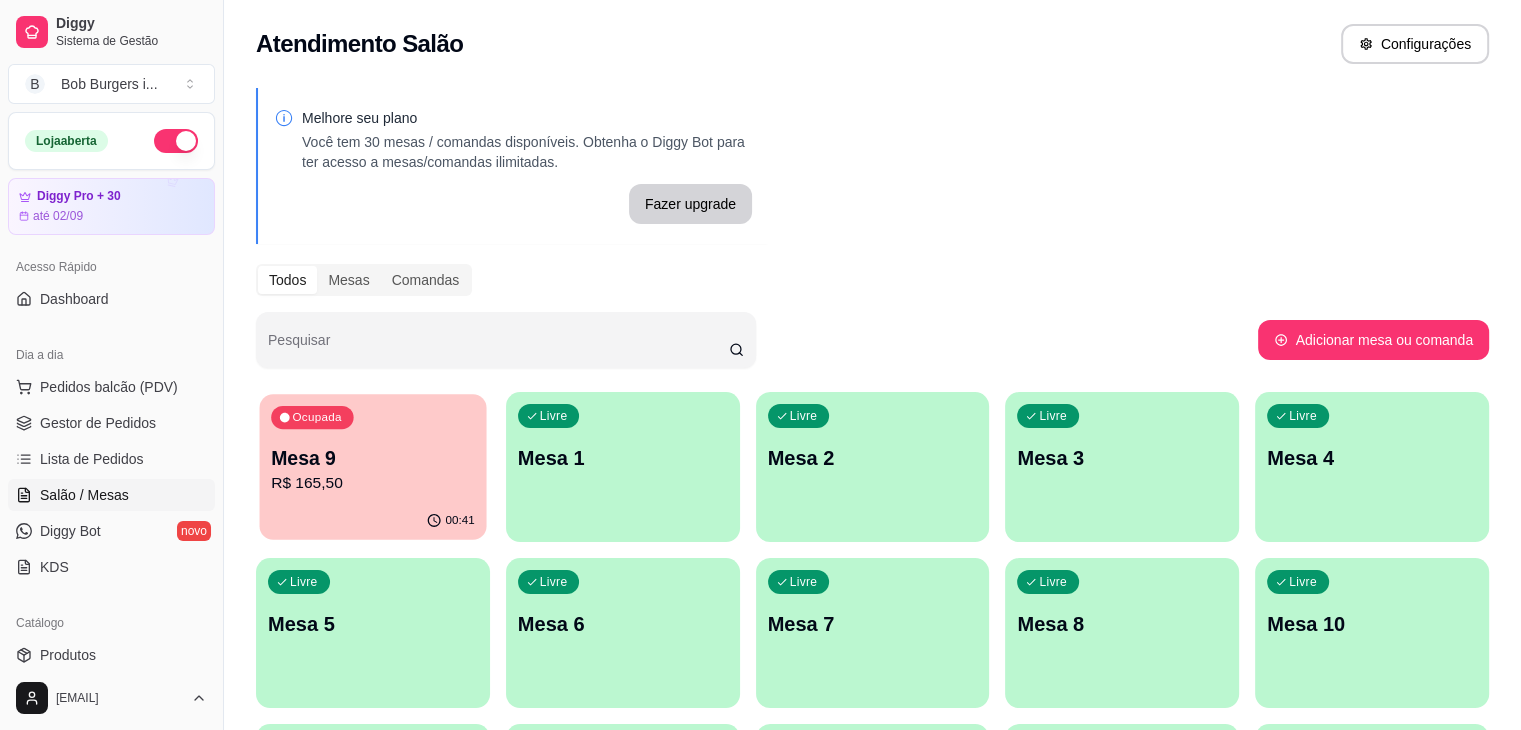 click on "Mesa 9" at bounding box center [373, 458] 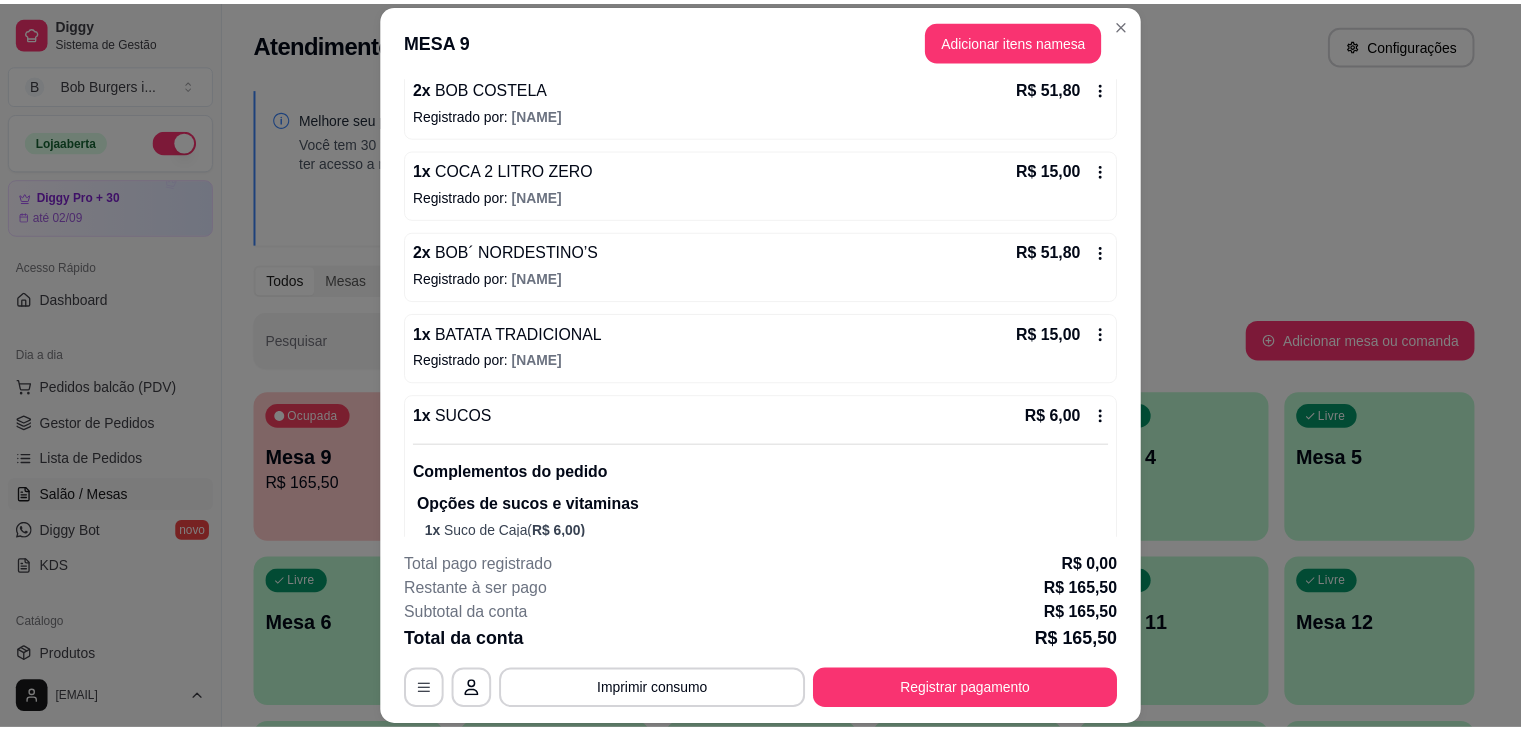 scroll, scrollTop: 324, scrollLeft: 0, axis: vertical 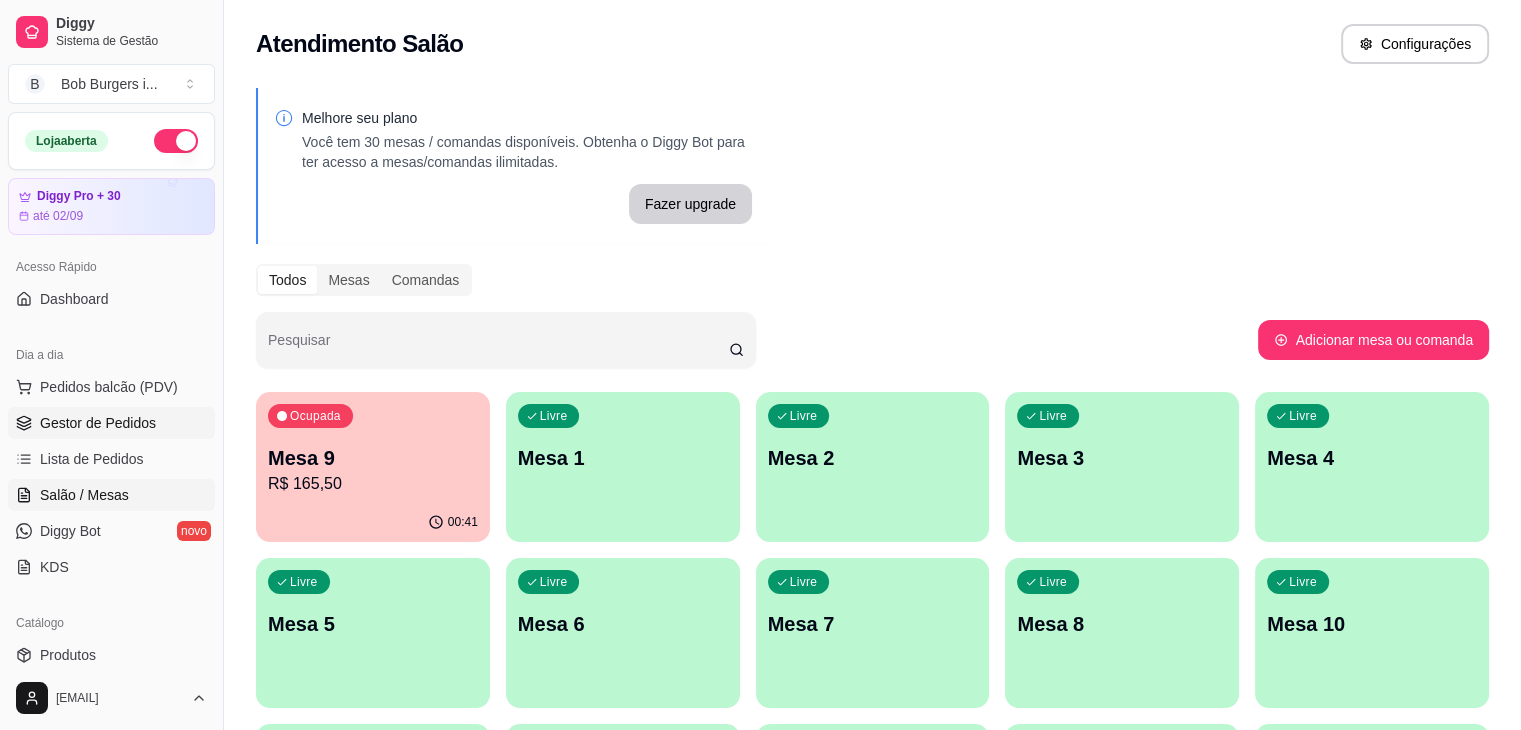 click on "Gestor de Pedidos" at bounding box center (98, 423) 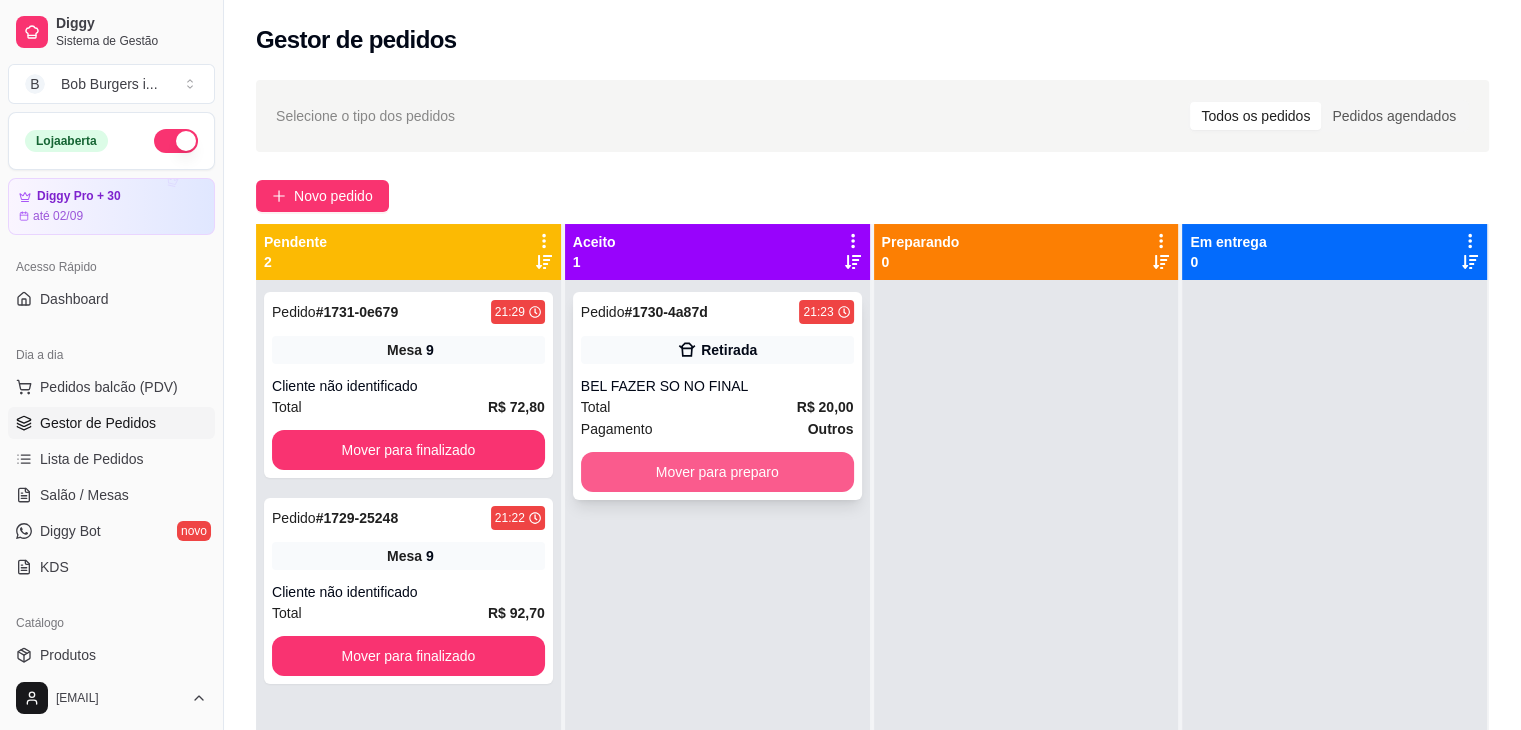 click on "Mover para preparo" at bounding box center (717, 472) 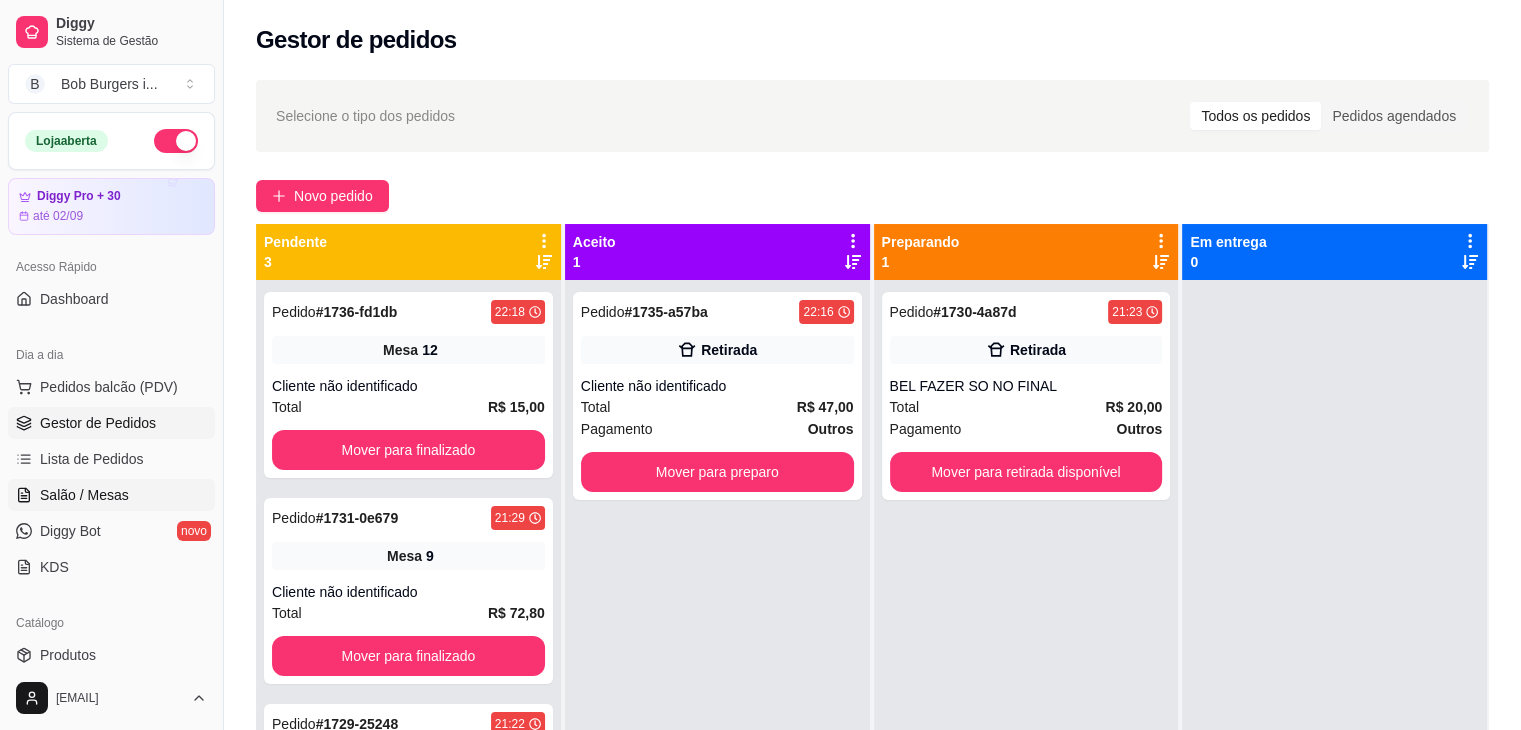 click on "Salão / Mesas" at bounding box center [84, 495] 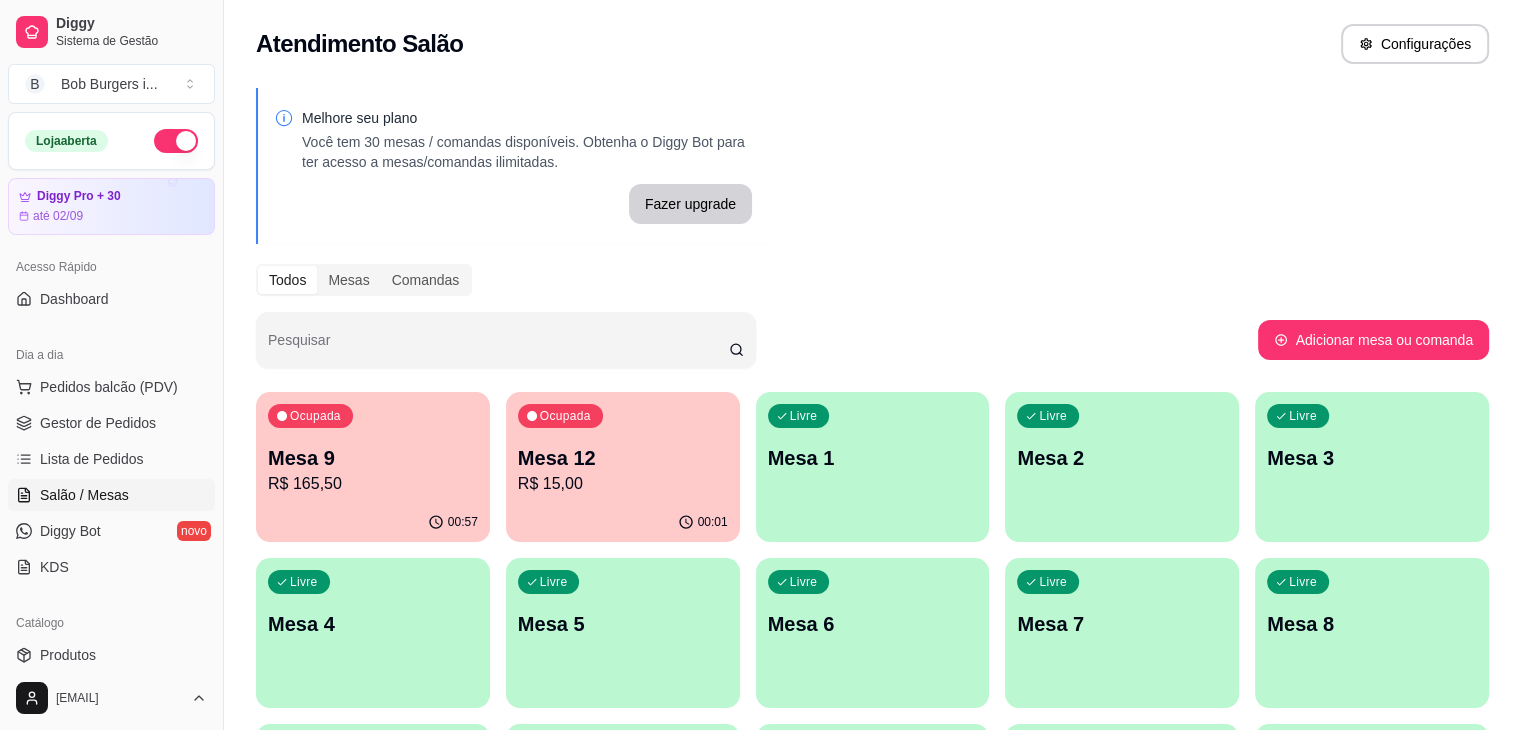 click on "00:57" at bounding box center (373, 522) 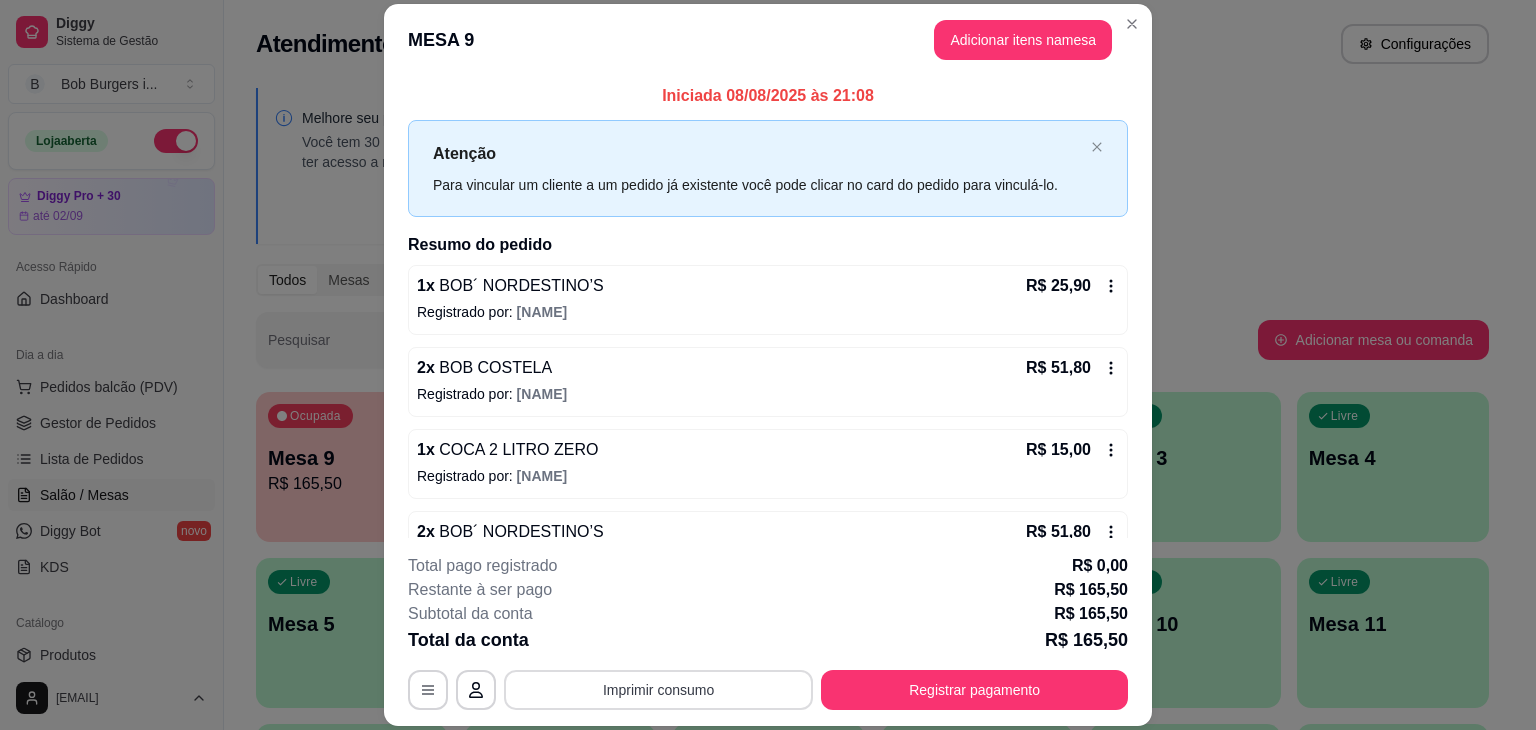 click on "Imprimir consumo" at bounding box center [658, 690] 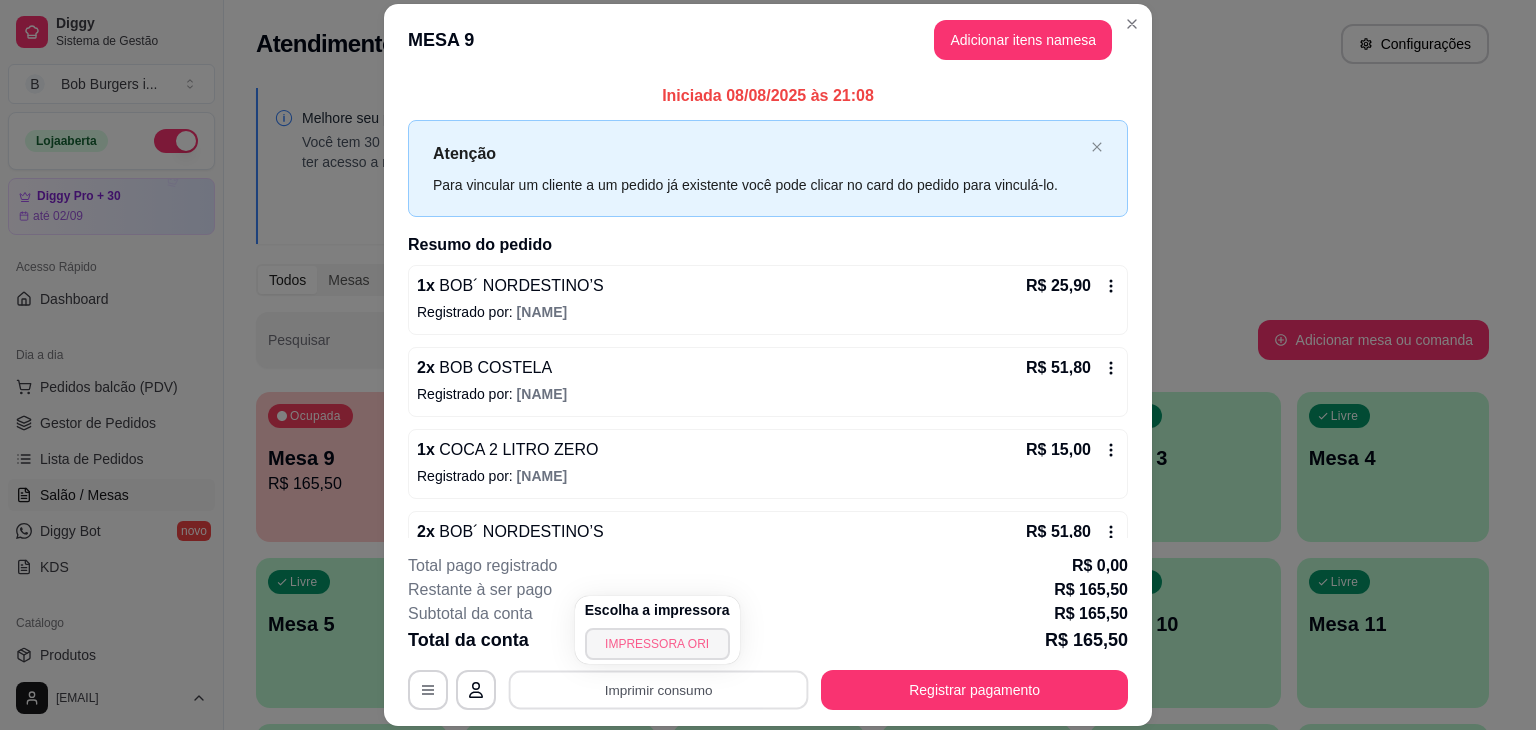 click on "IMPRESSORA ORI" at bounding box center (657, 644) 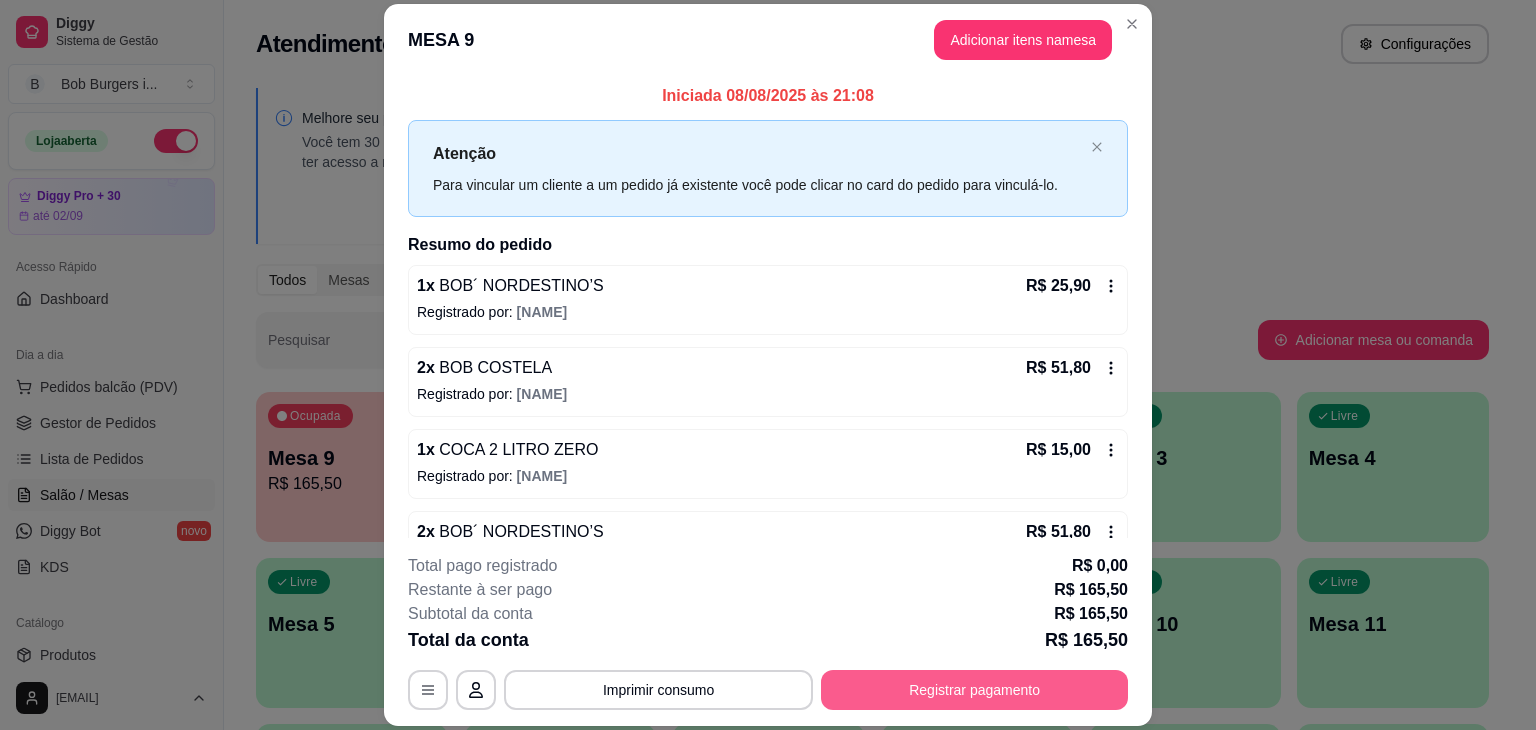 click on "Registrar pagamento" at bounding box center (974, 690) 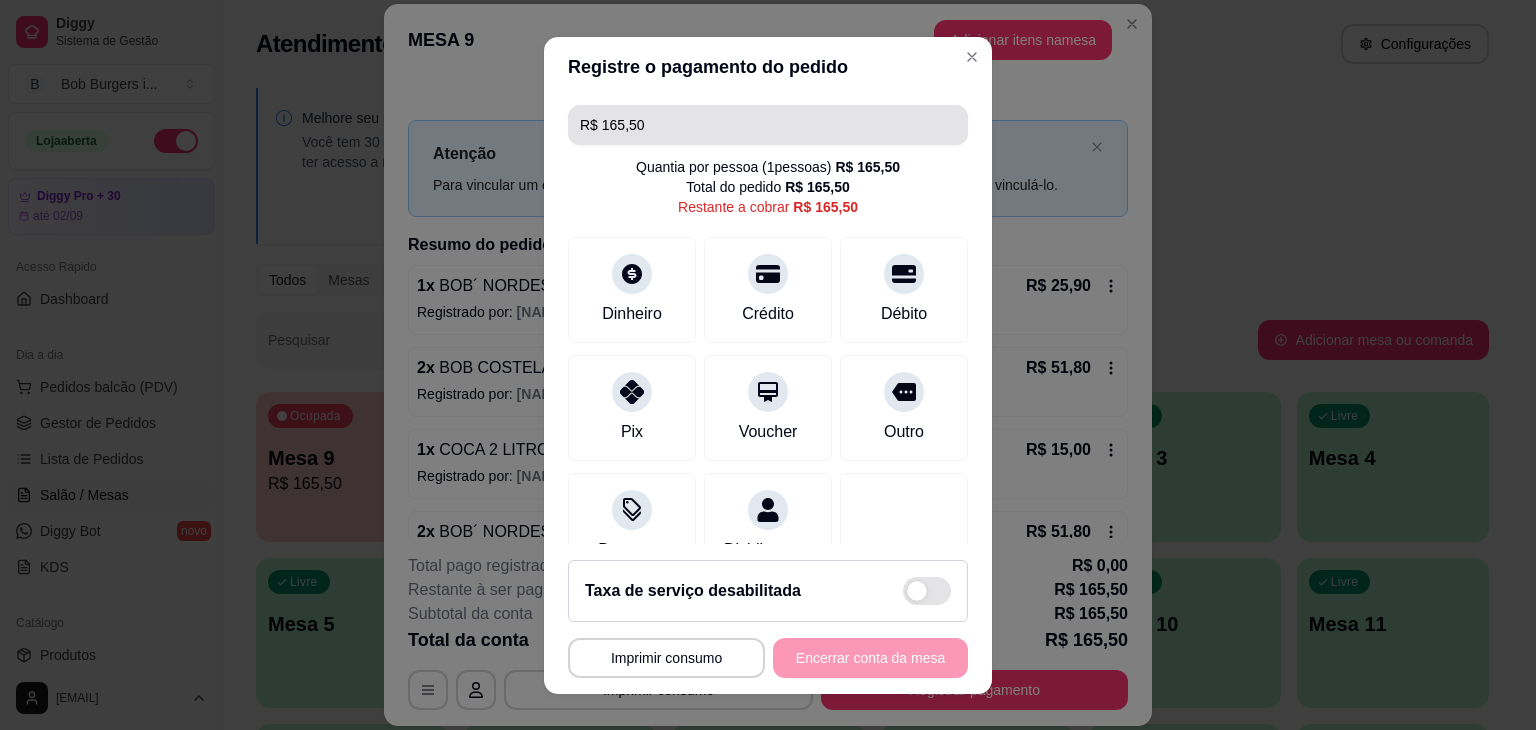 click on "R$ 165,50" at bounding box center [768, 125] 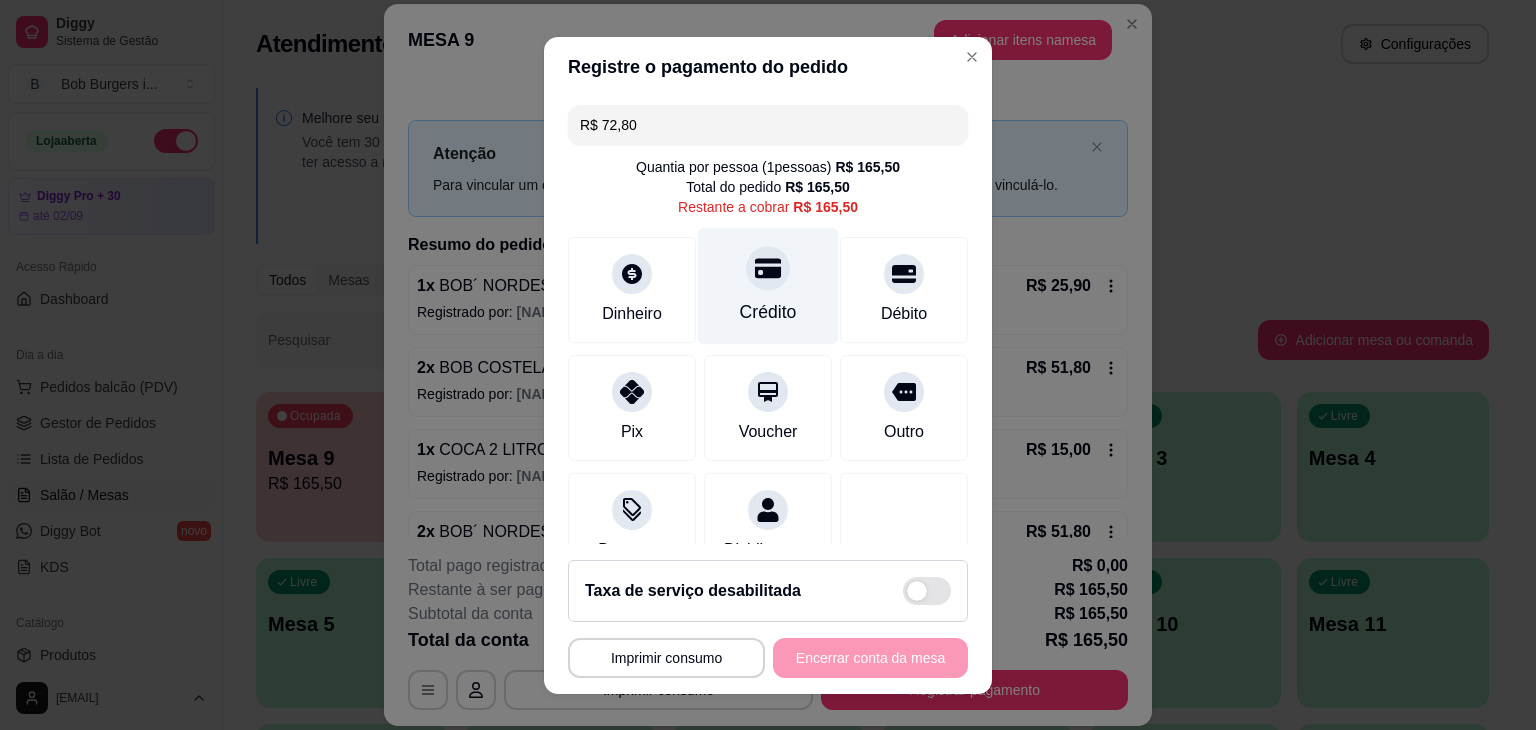 click 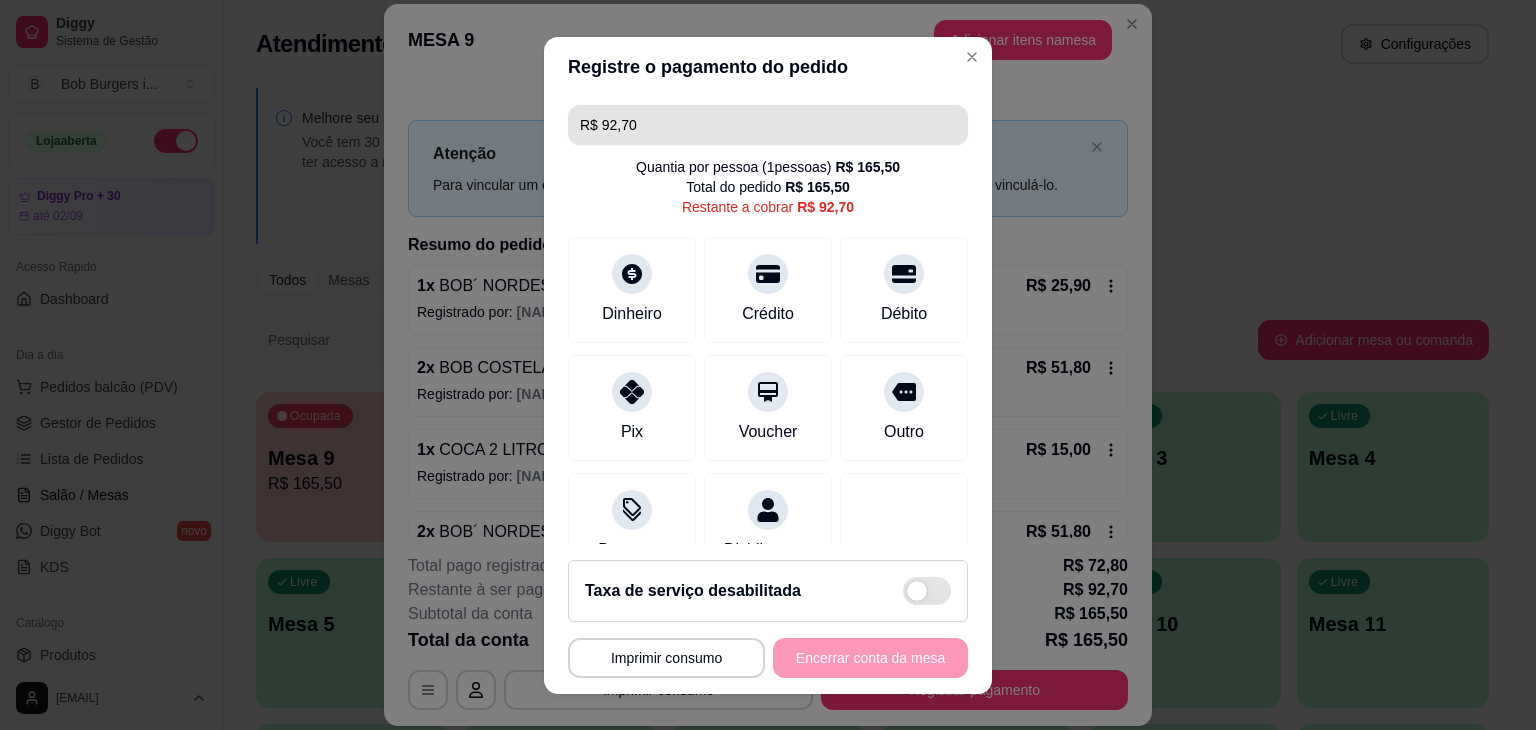 click on "R$ 92,70" at bounding box center (768, 125) 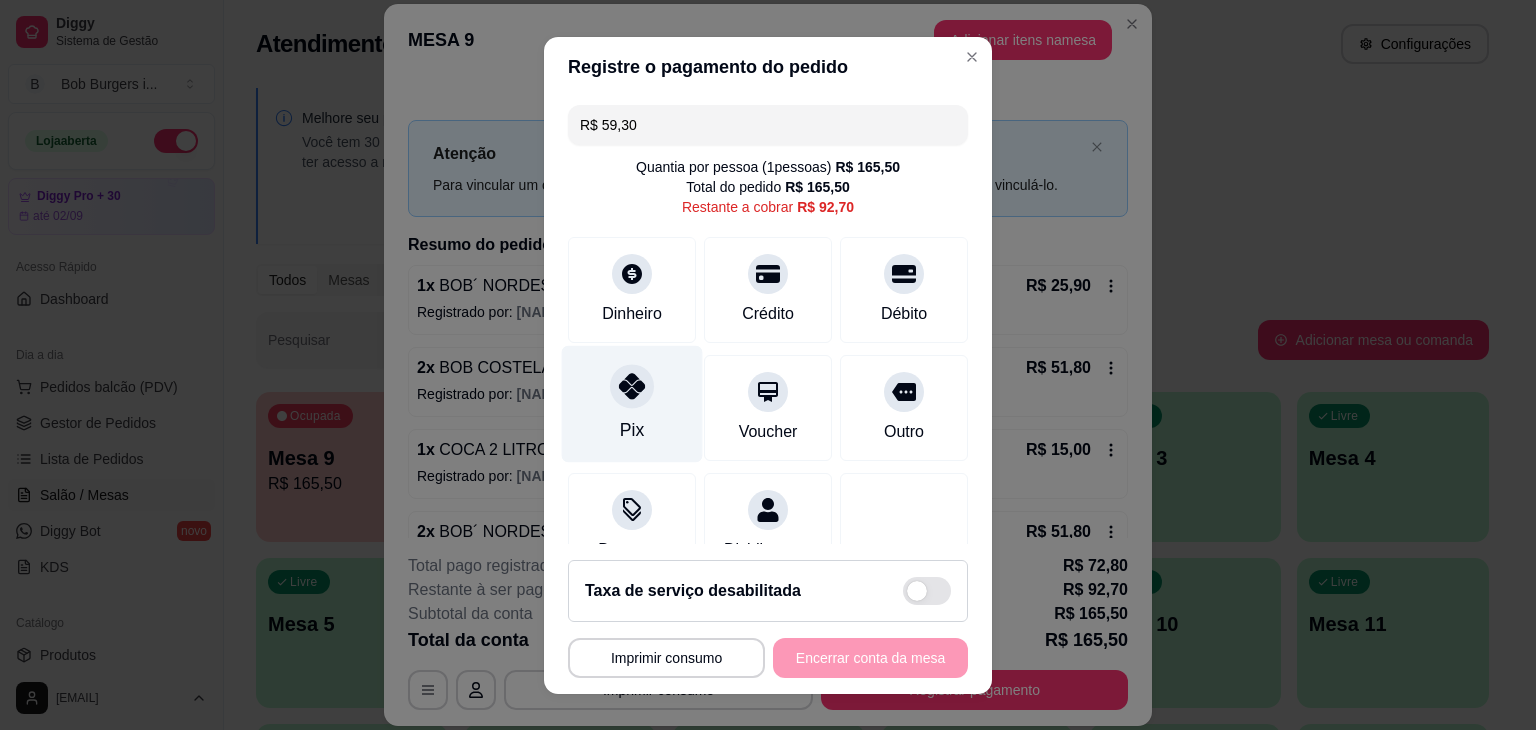 click 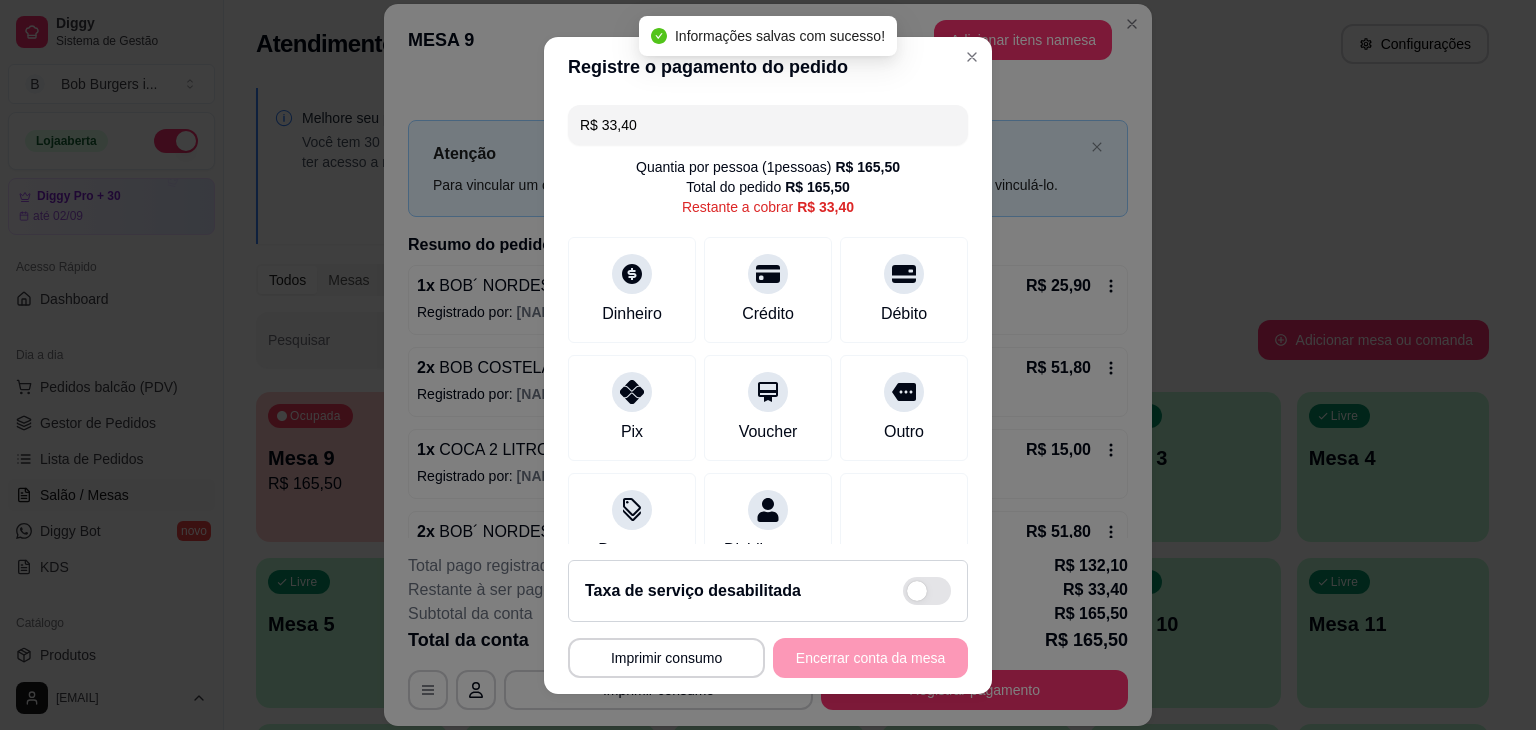 click on "R$ 33,40" at bounding box center [768, 125] 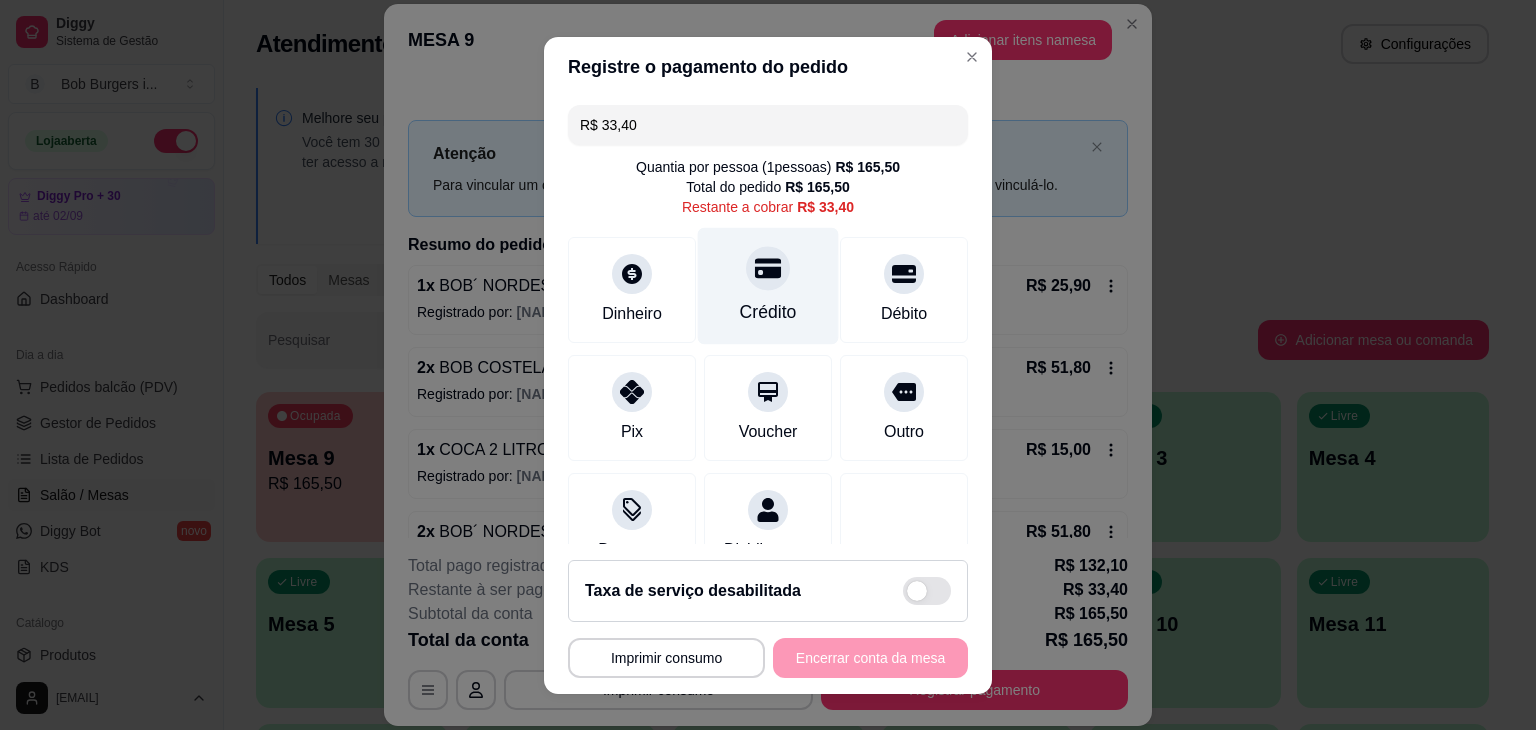 click 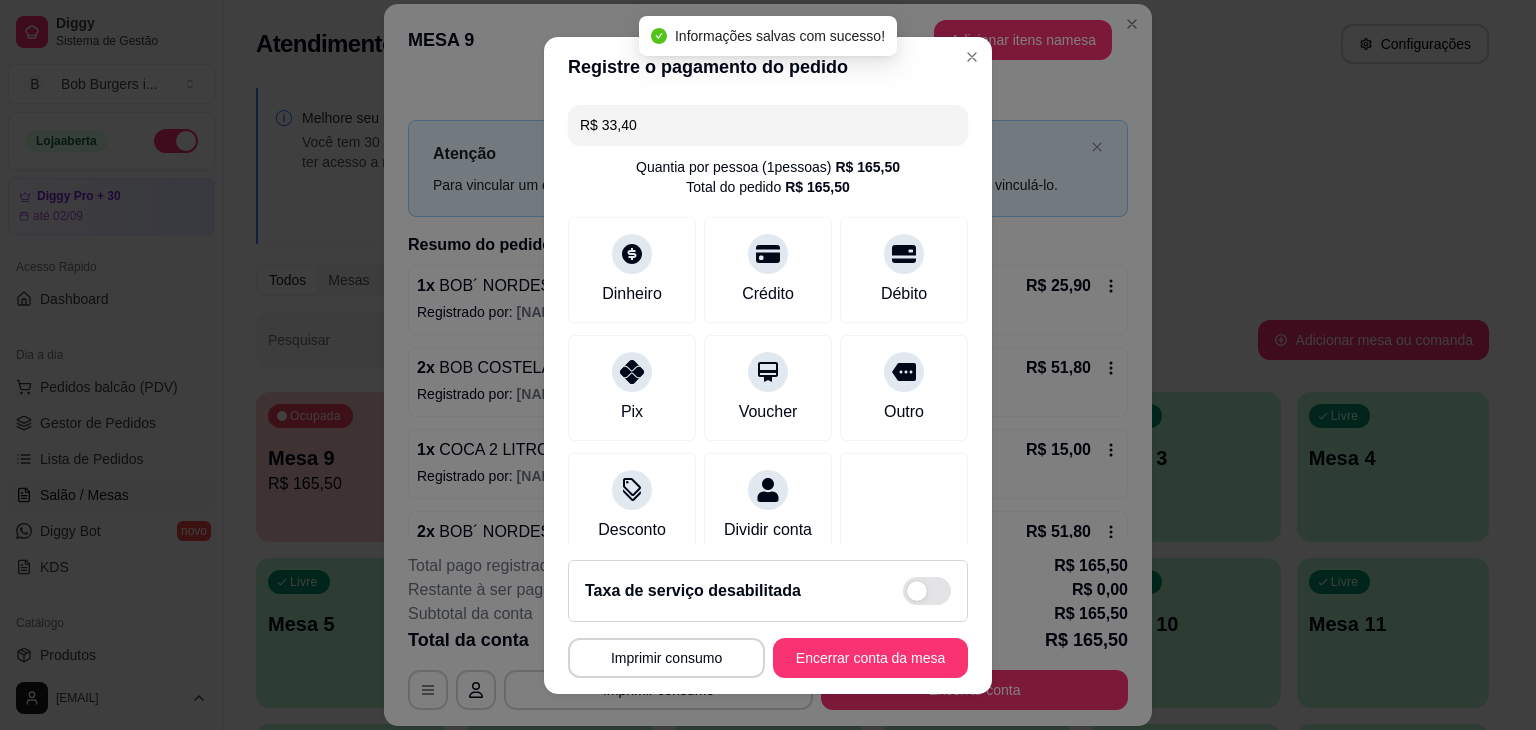 type on "R$ 0,00" 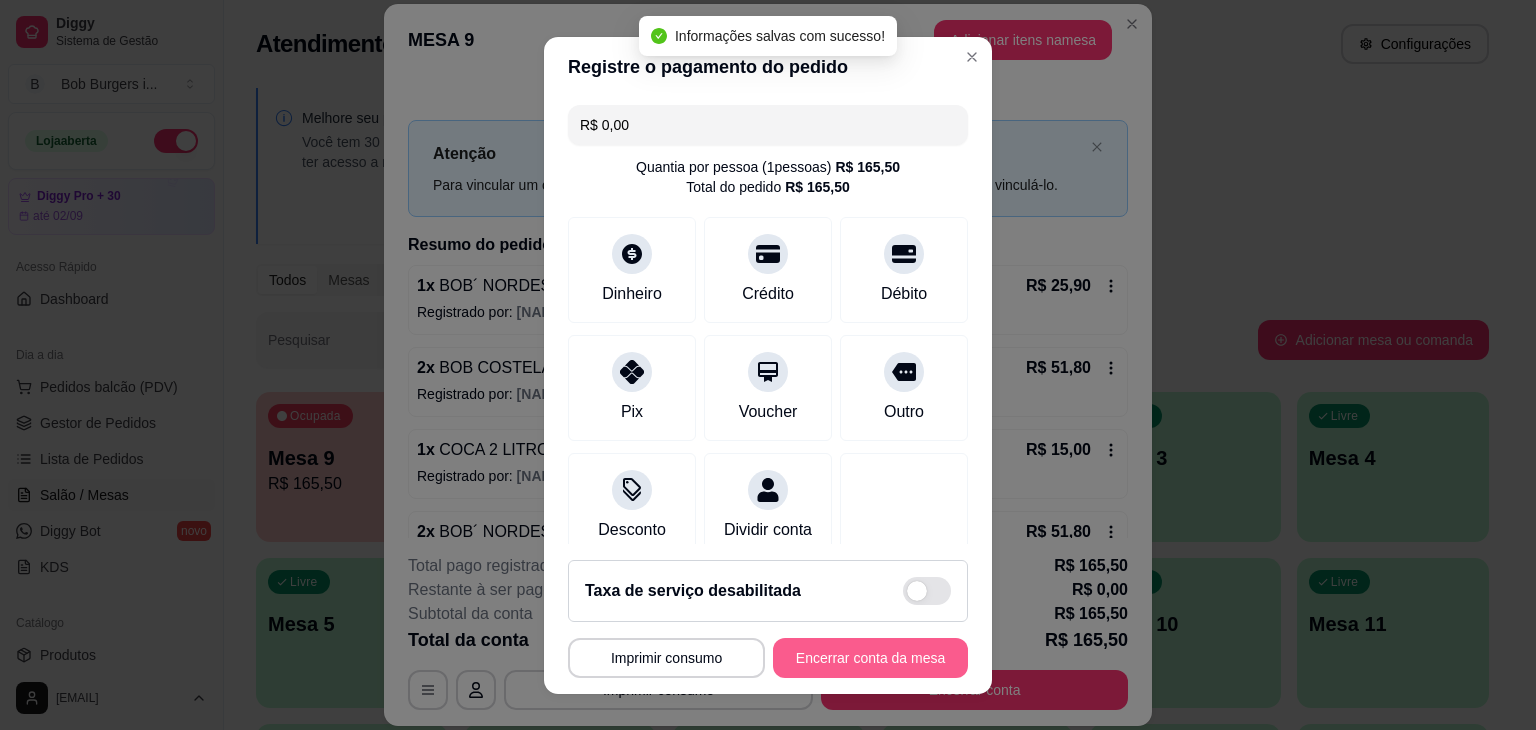 click on "Encerrar conta da mesa" at bounding box center [870, 658] 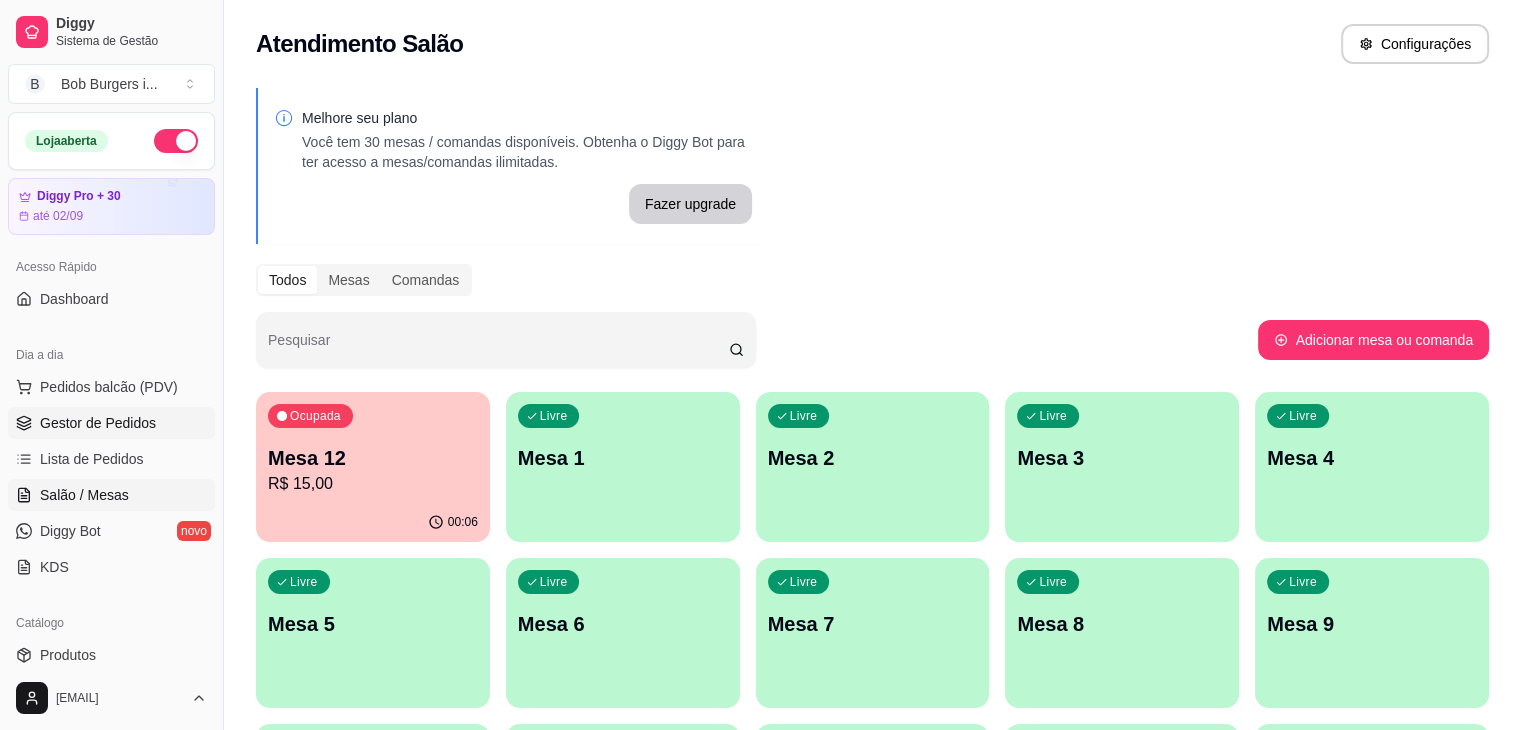 click on "Gestor de Pedidos" at bounding box center (98, 423) 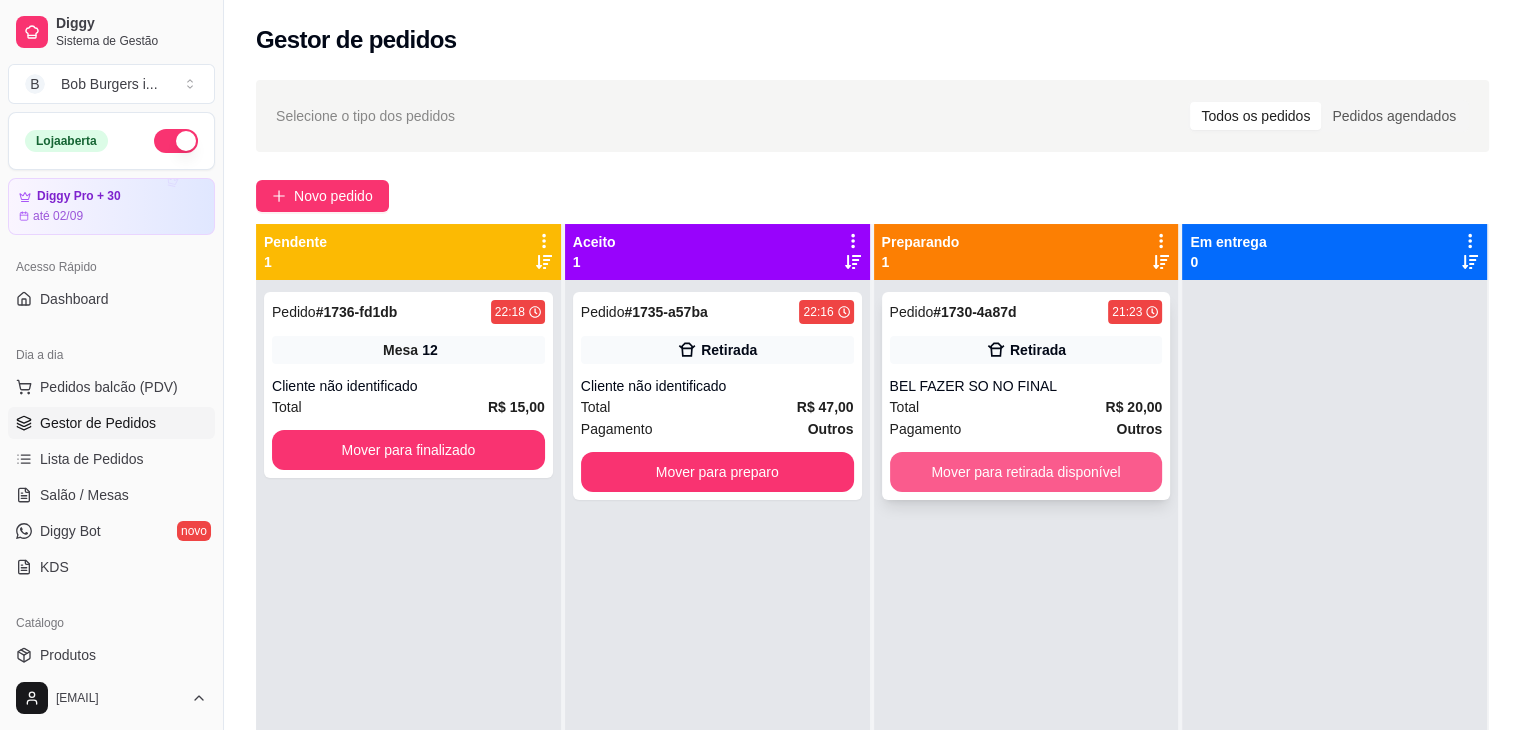 click on "Mover para retirada disponível" at bounding box center (1026, 472) 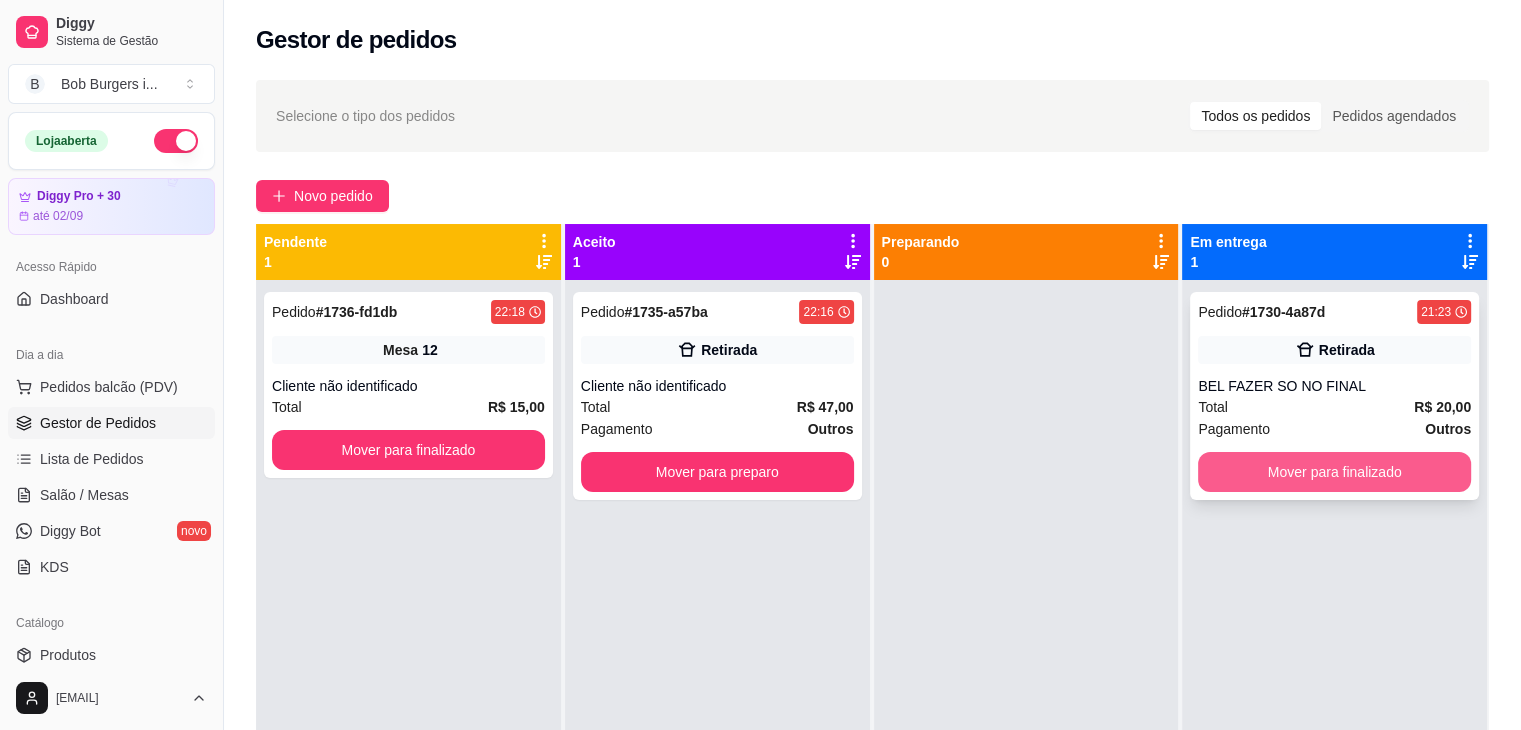 click on "Mover para finalizado" at bounding box center [1334, 472] 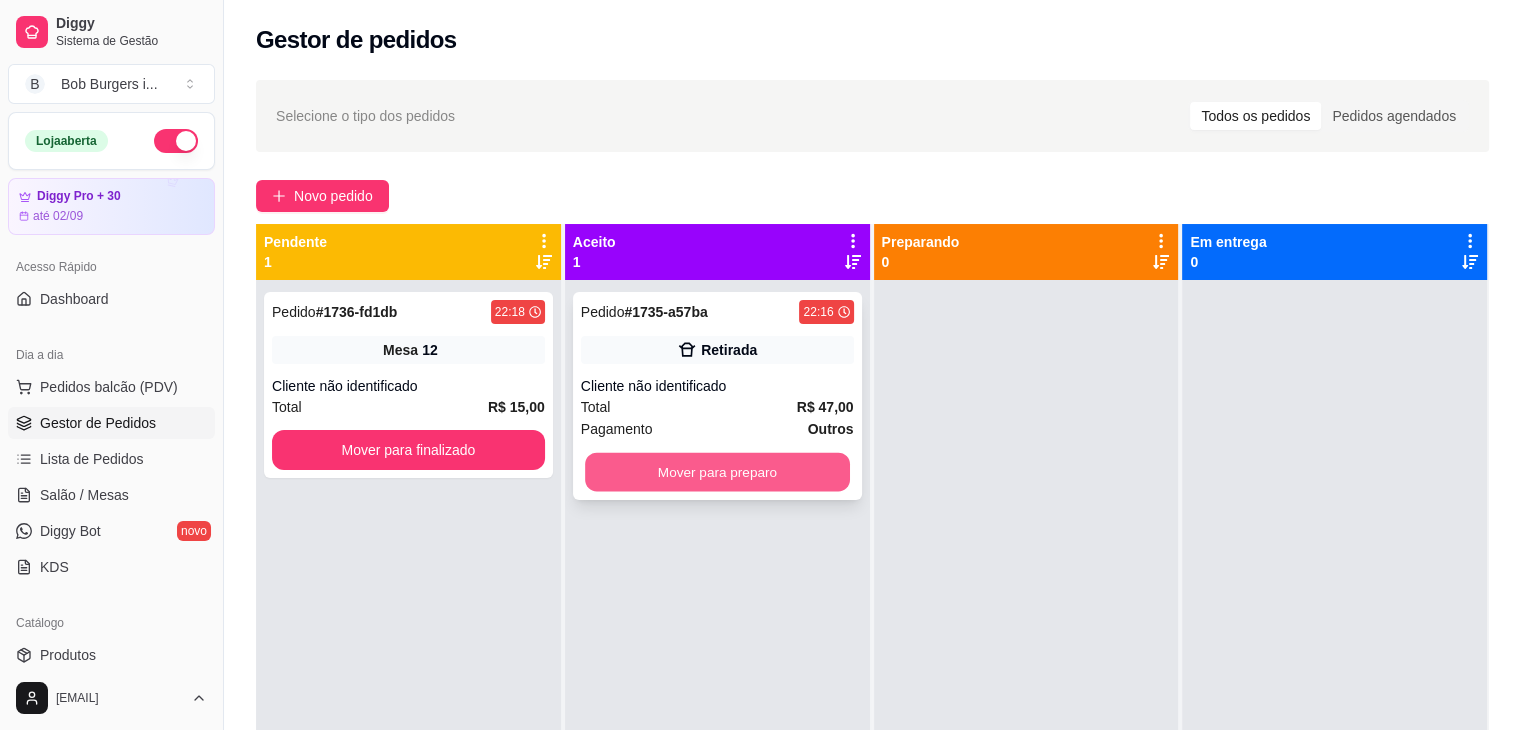 click on "Mover para preparo" at bounding box center (717, 472) 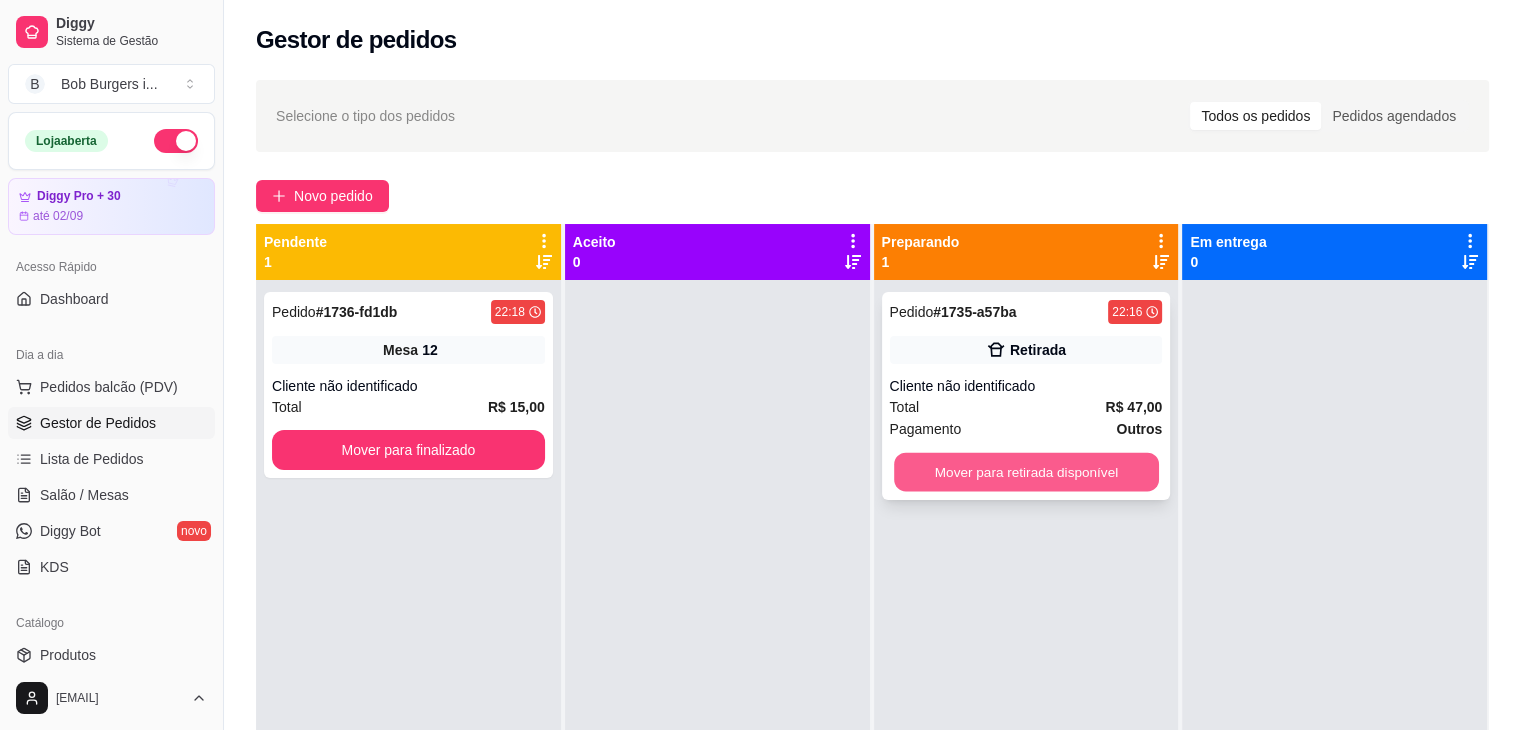 click on "Mover para retirada disponível" at bounding box center (1026, 472) 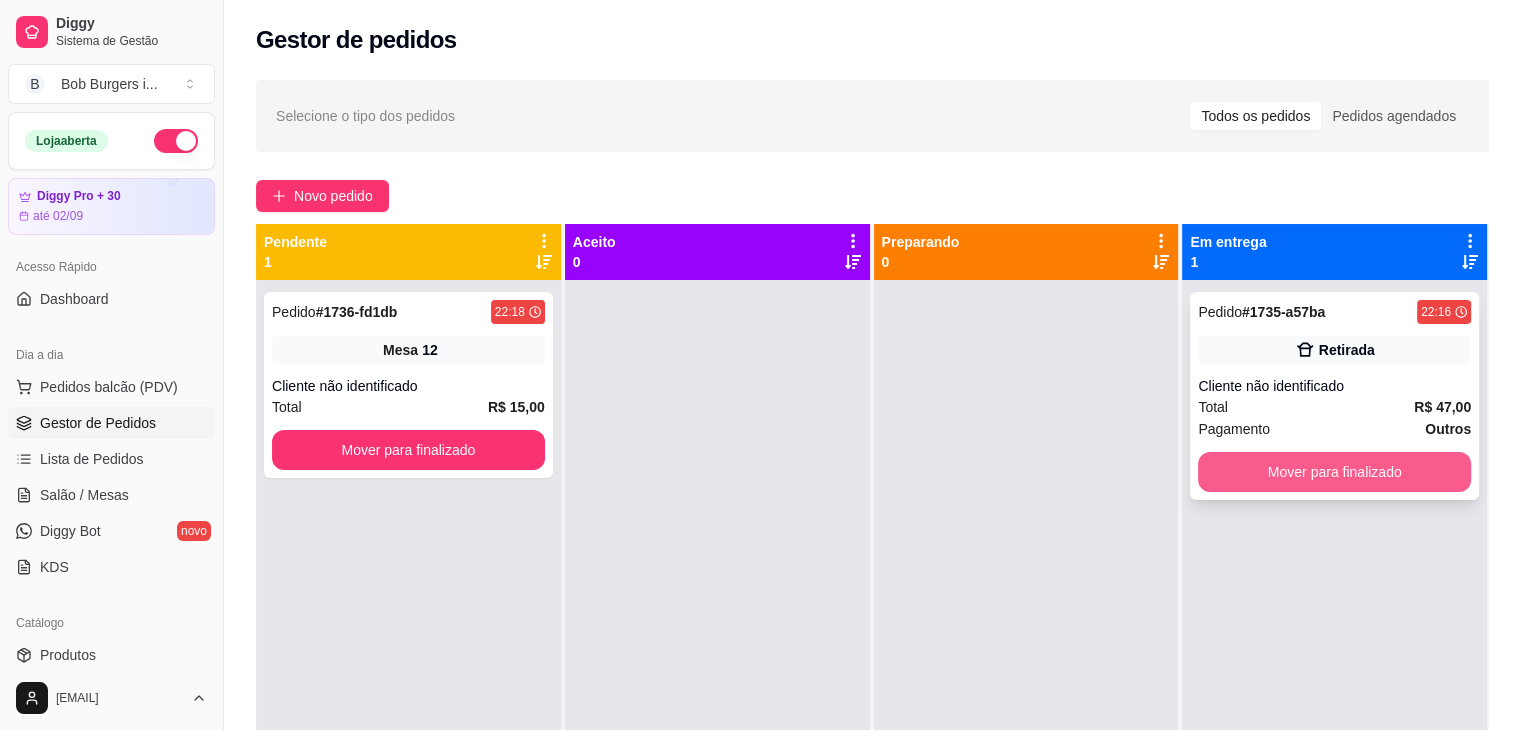 click on "Mover para finalizado" at bounding box center [1334, 472] 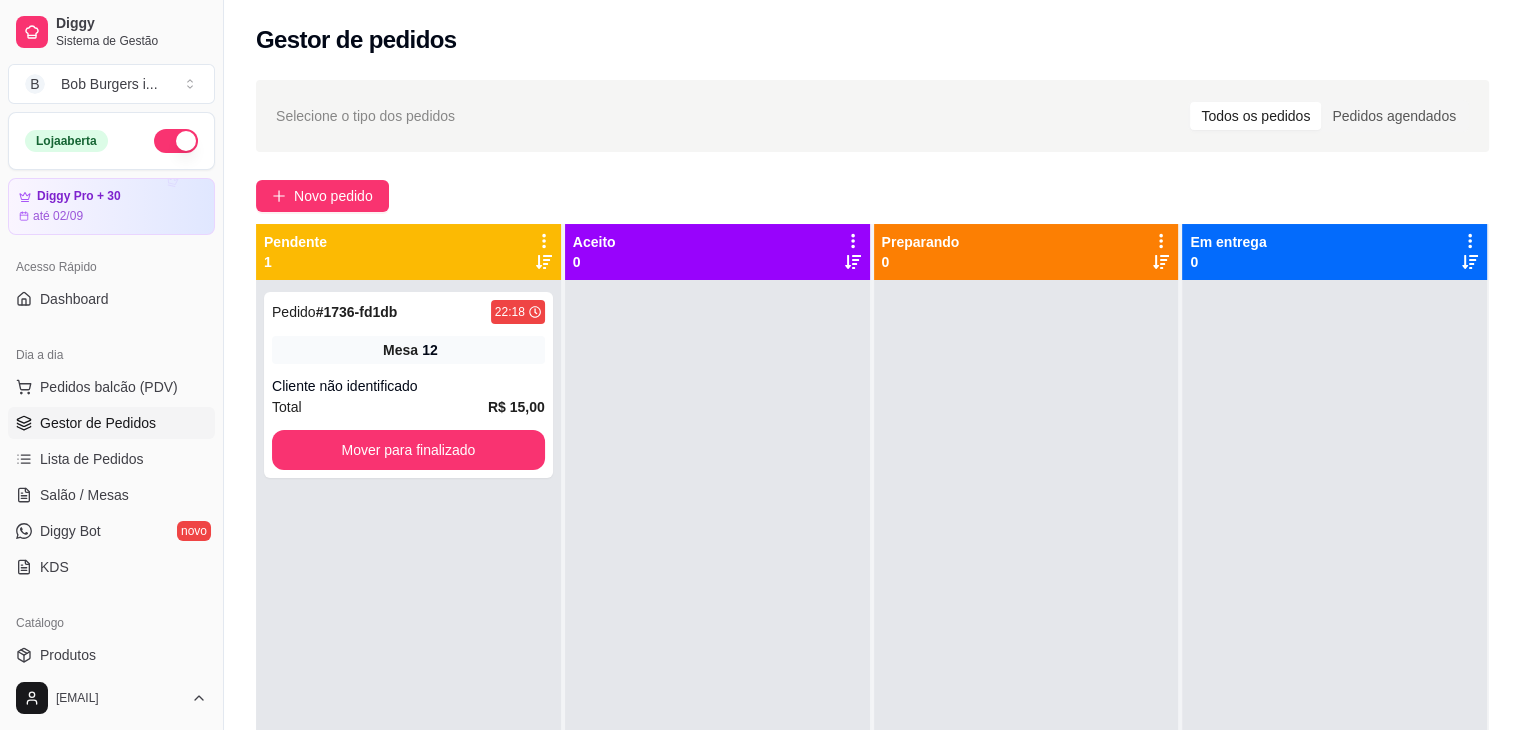 click at bounding box center (176, 141) 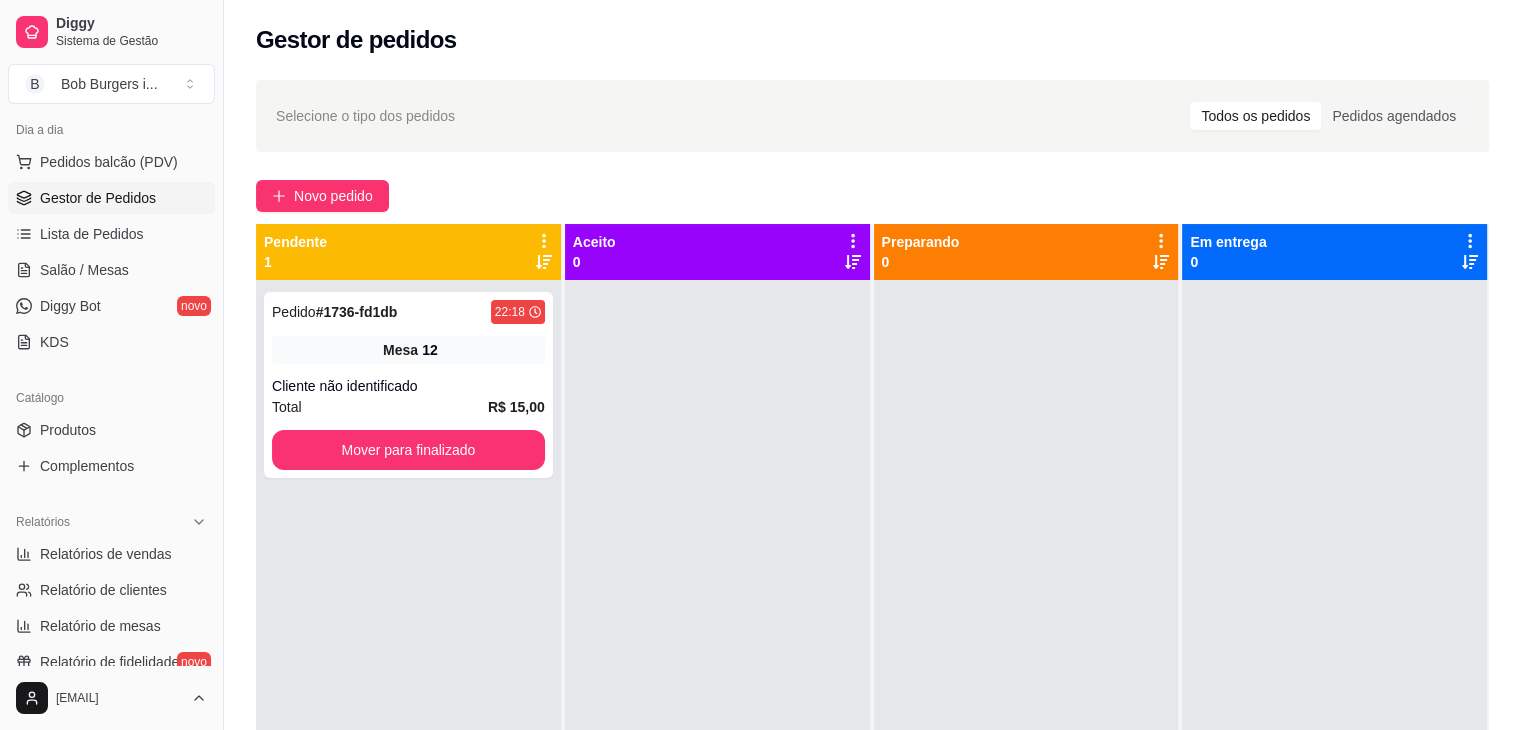 scroll, scrollTop: 300, scrollLeft: 0, axis: vertical 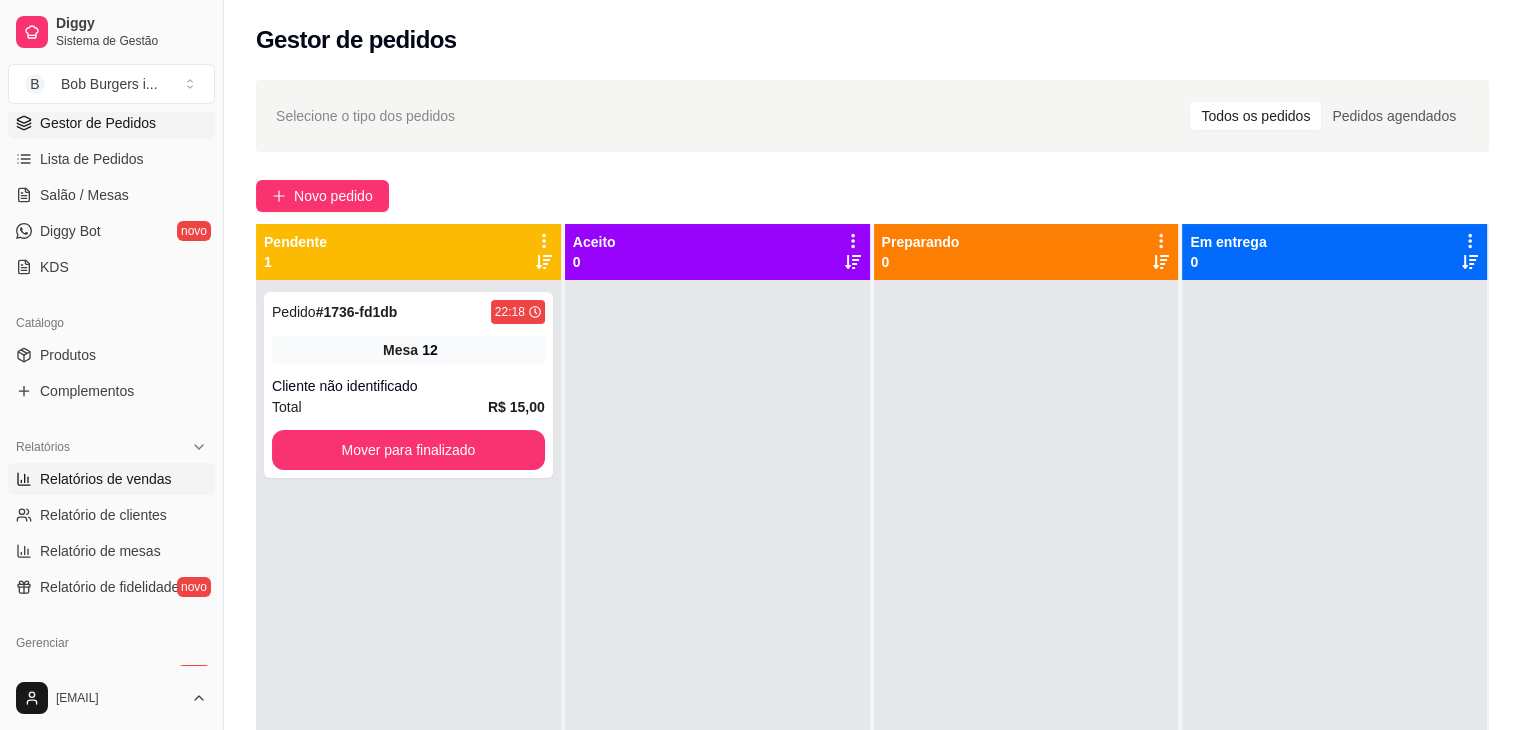 click on "Relatórios de vendas" at bounding box center [106, 479] 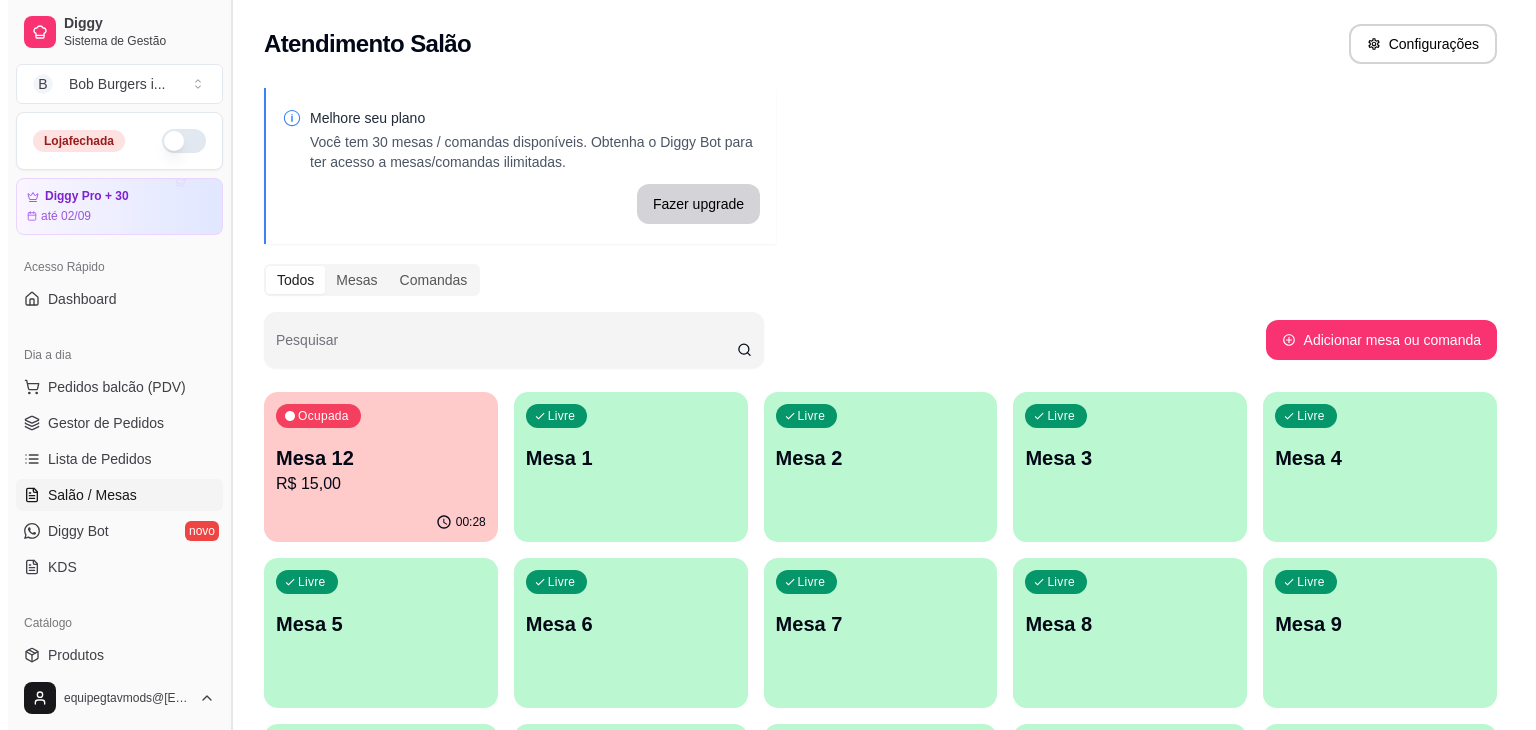 scroll, scrollTop: 0, scrollLeft: 0, axis: both 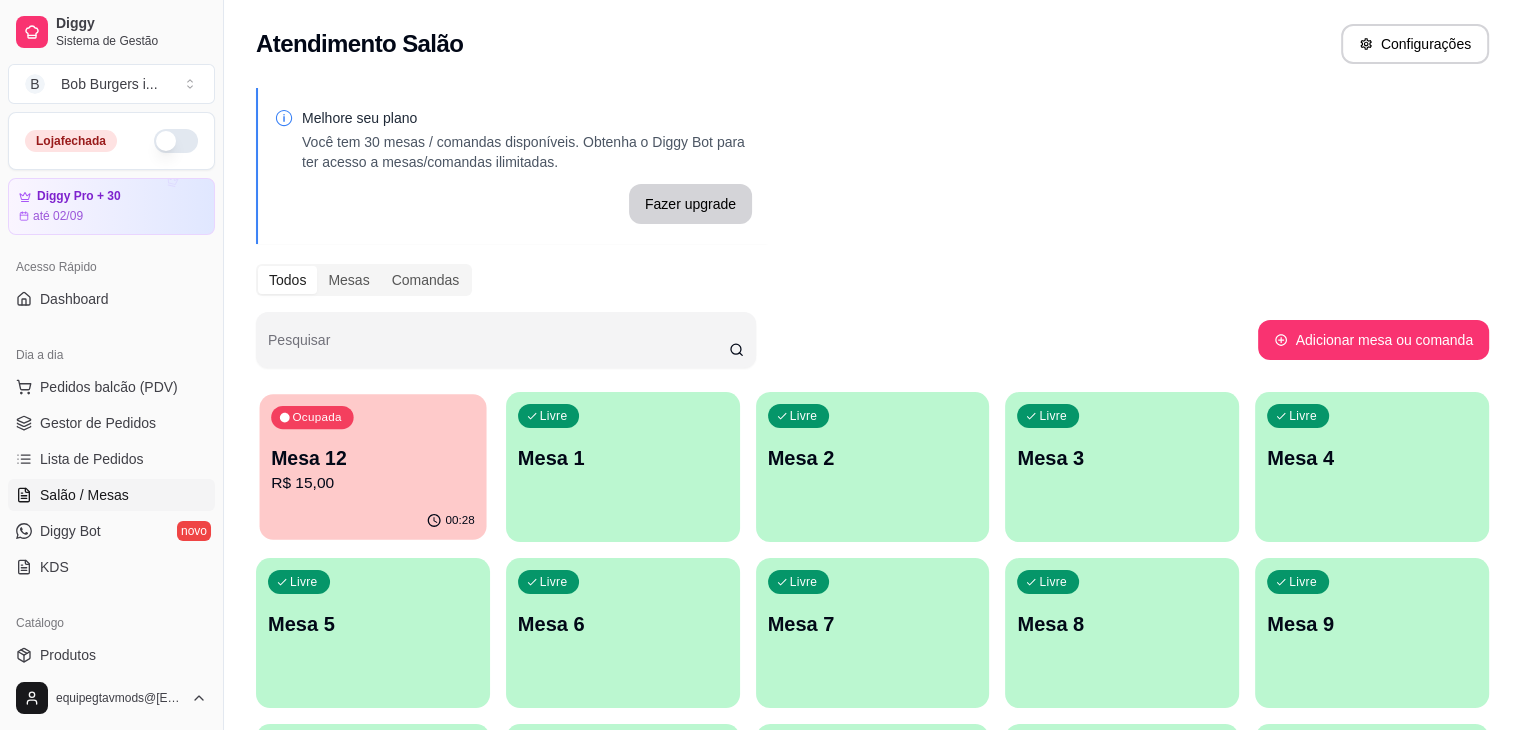 click on "Mesa 12" at bounding box center (373, 458) 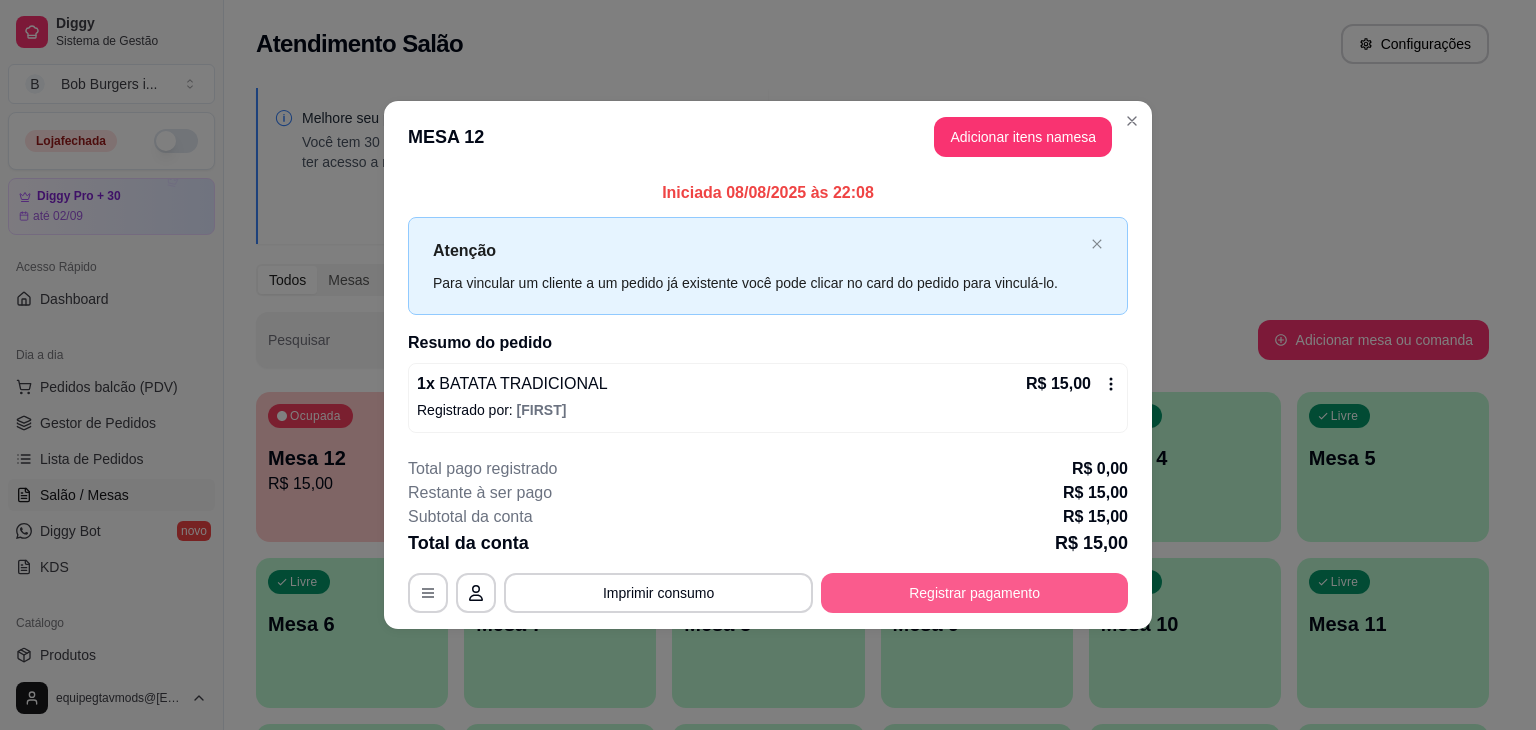 click on "Registrar pagamento" at bounding box center (974, 593) 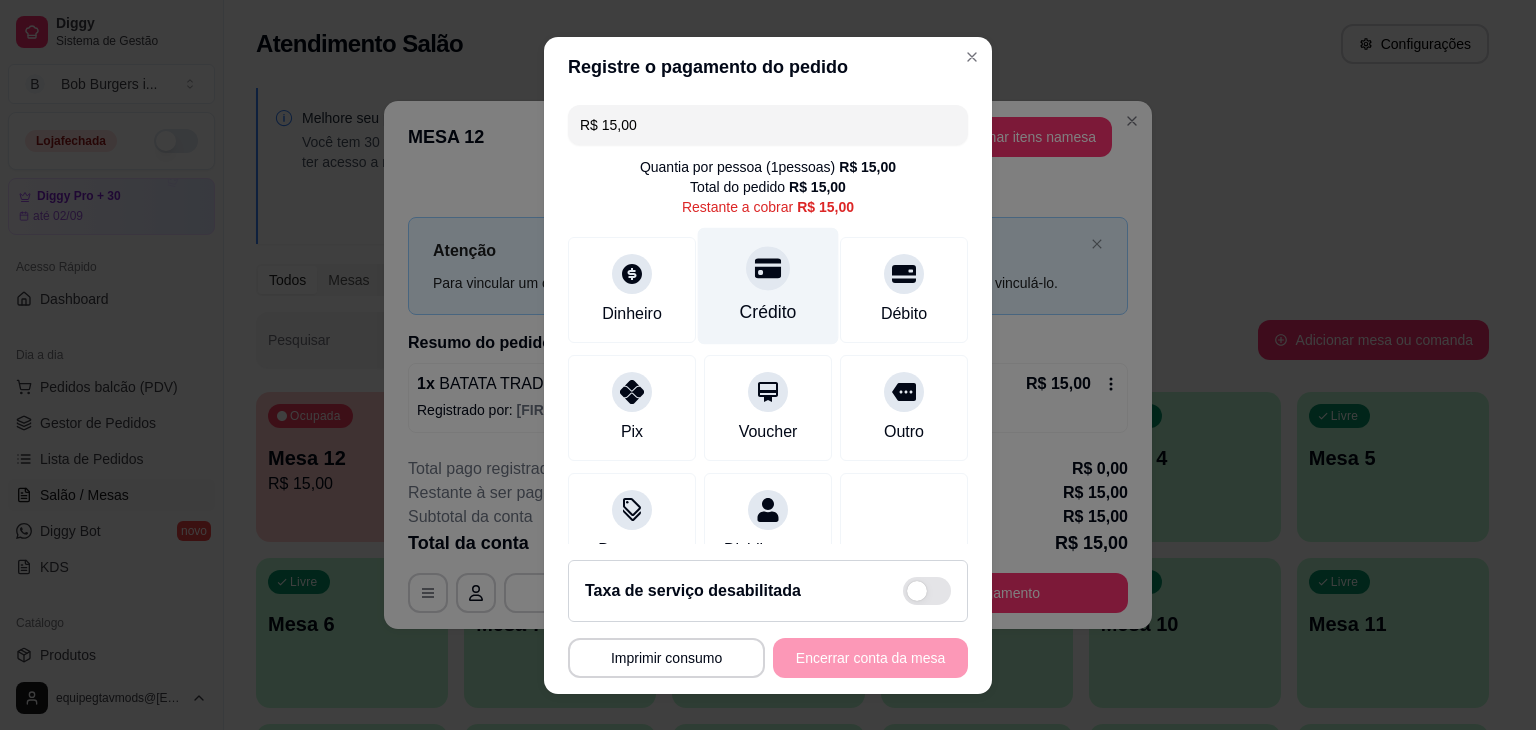 click on "Crédito" at bounding box center (768, 285) 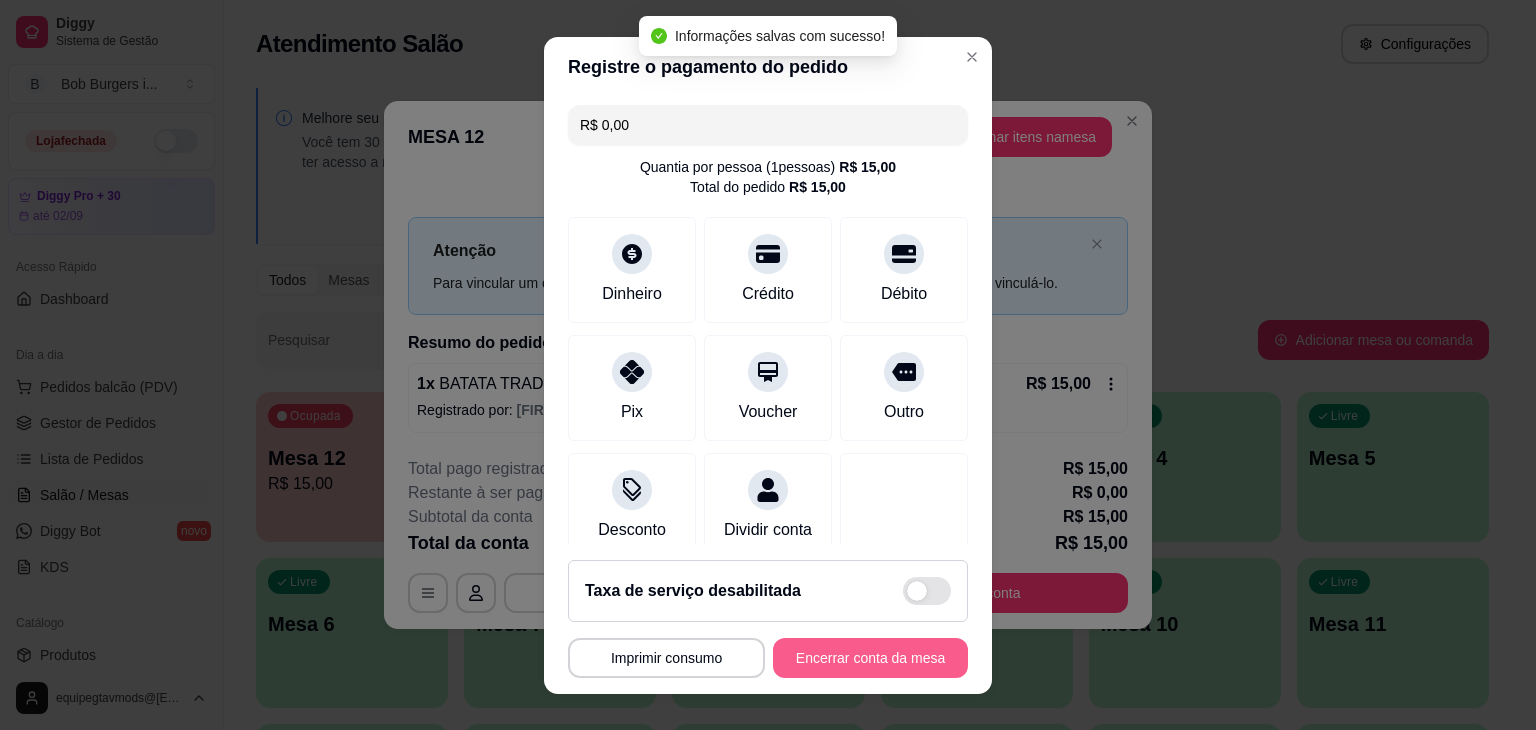 type on "R$ 0,00" 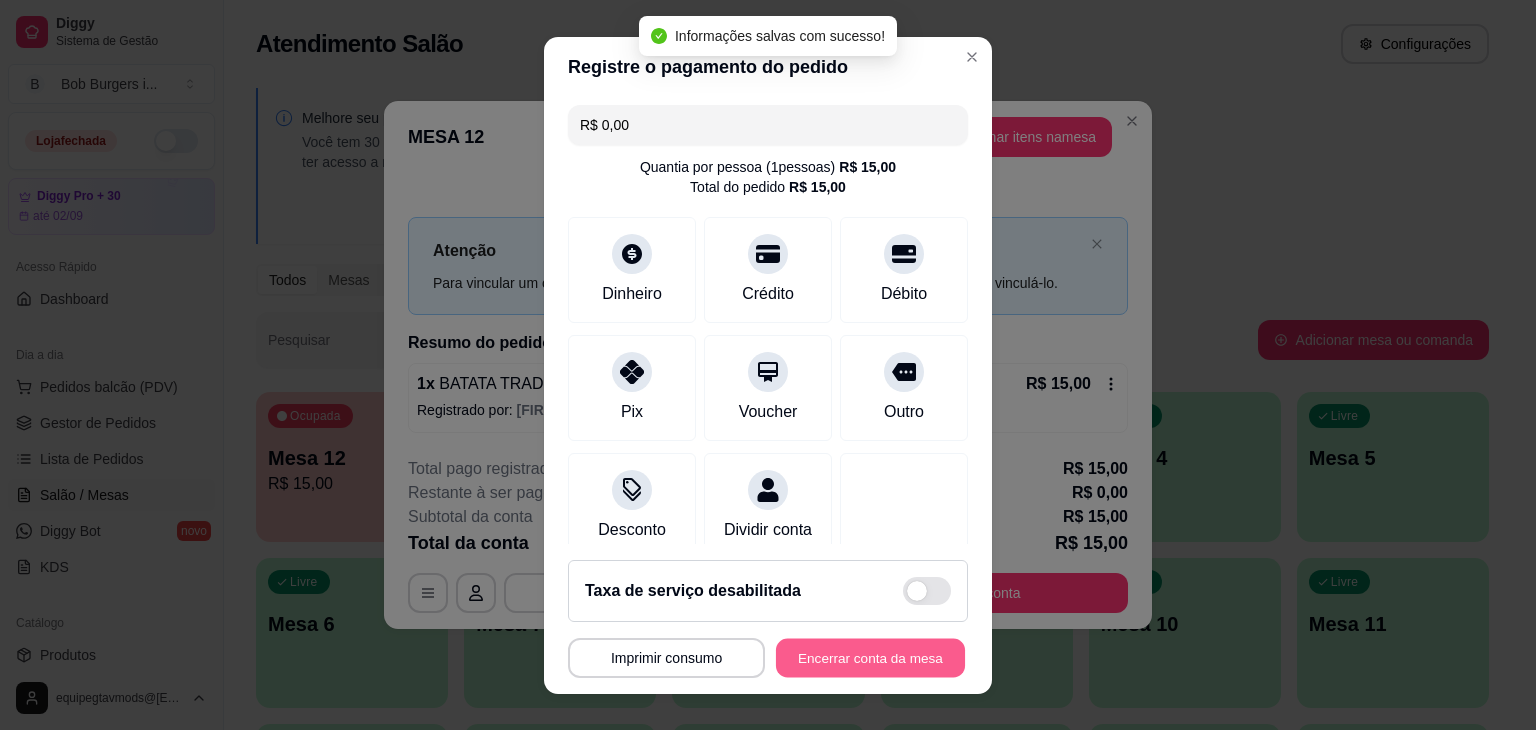 click on "Encerrar conta da mesa" at bounding box center (870, 657) 